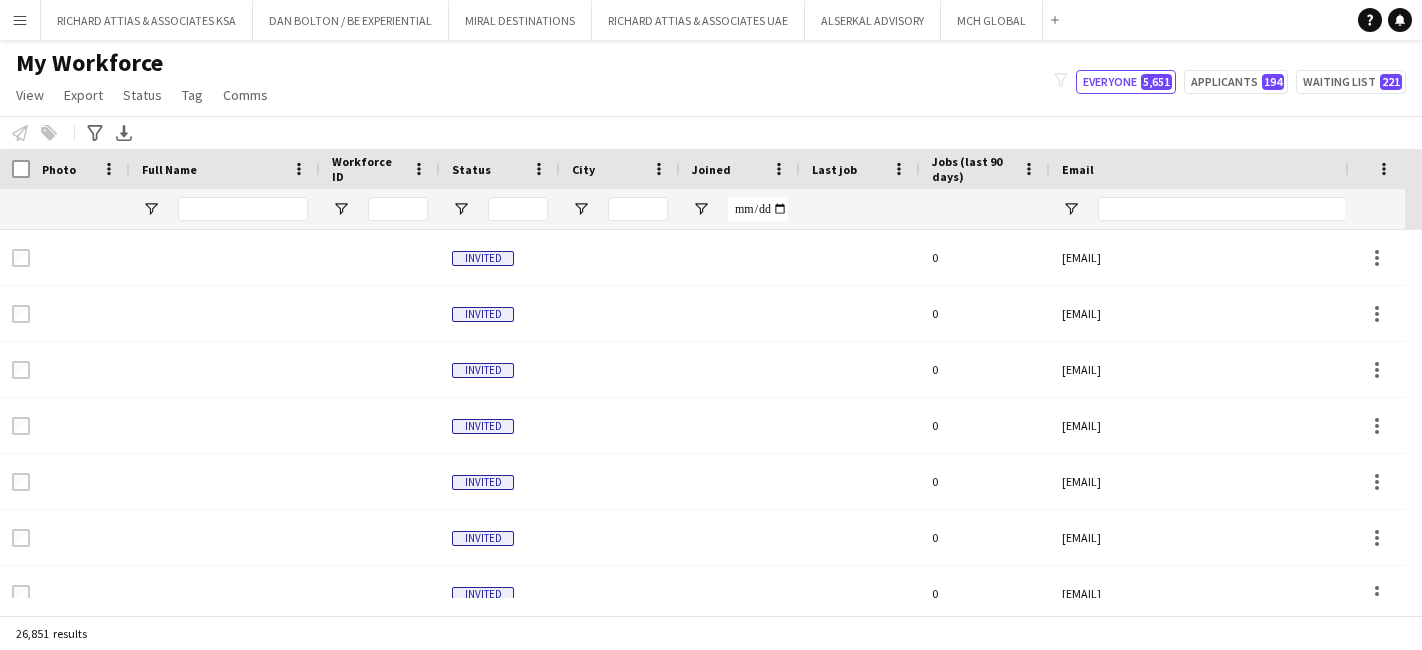 scroll, scrollTop: 0, scrollLeft: 0, axis: both 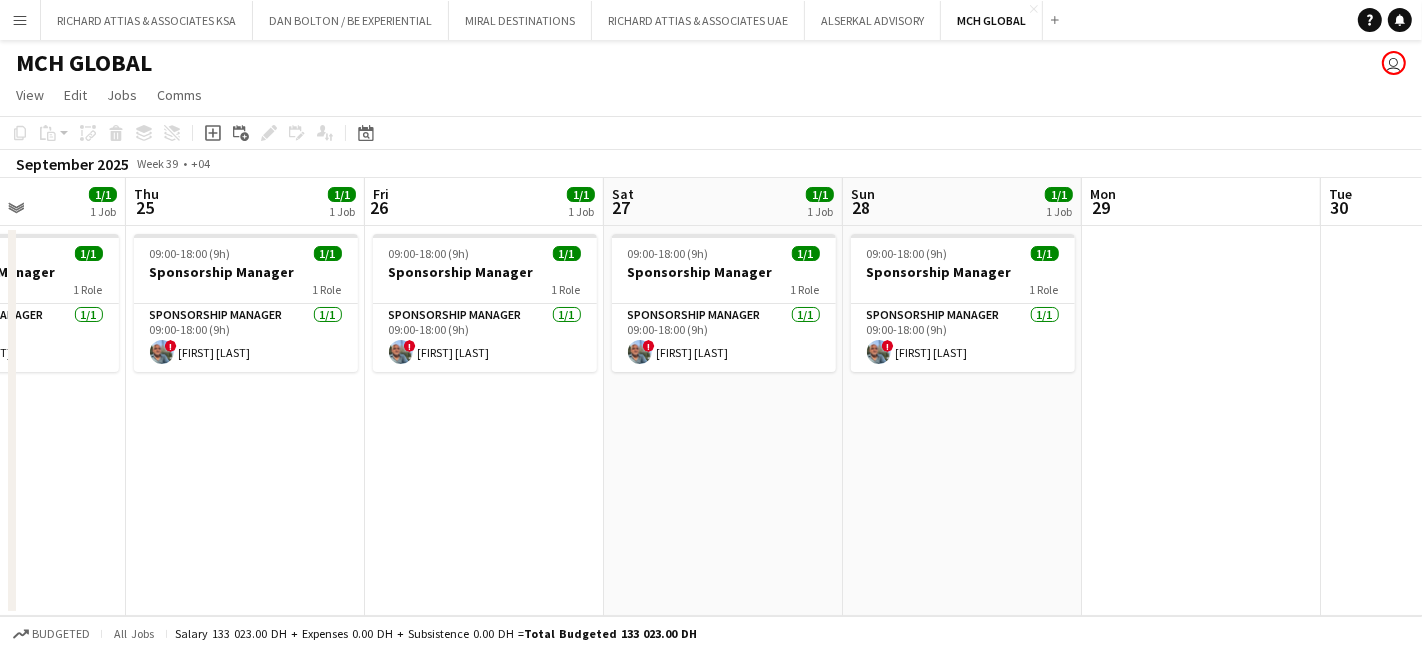 click on "Menu" at bounding box center (20, 20) 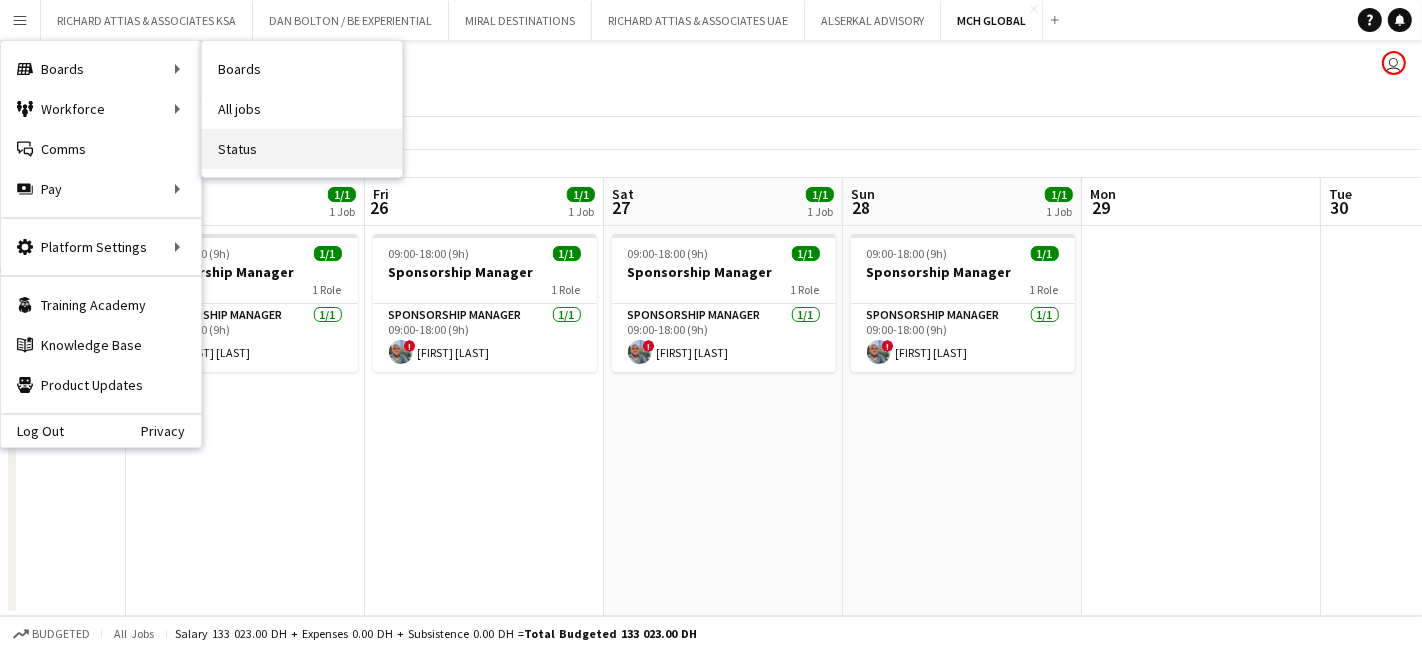 click on "Status" at bounding box center [302, 149] 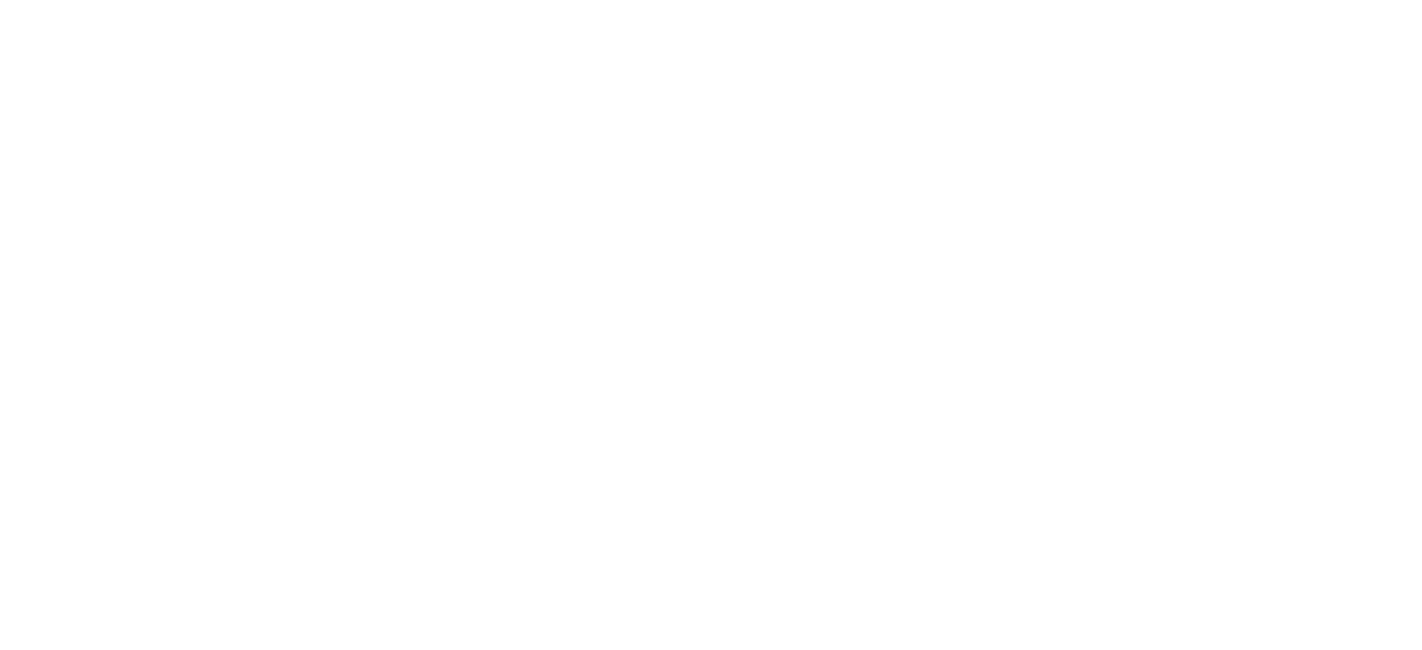 scroll, scrollTop: 0, scrollLeft: 0, axis: both 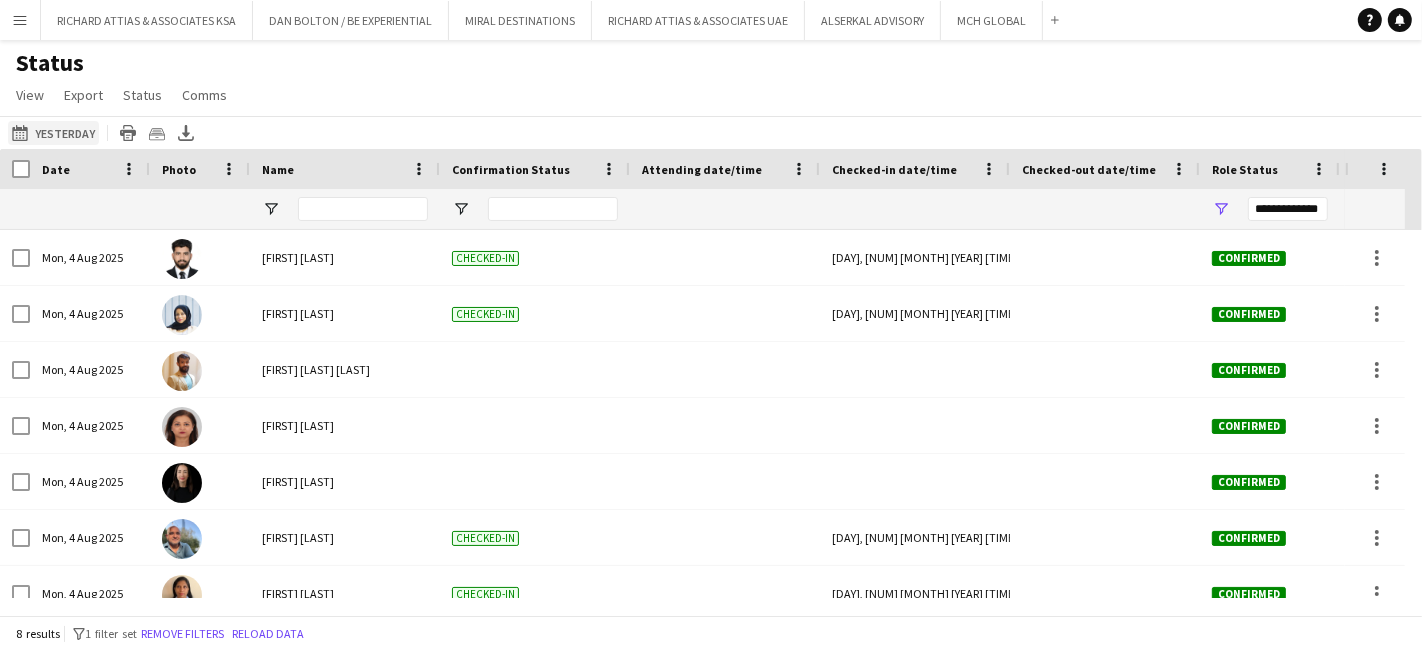 click on "05-08-2025 to 11-08-2025
Yesterday" 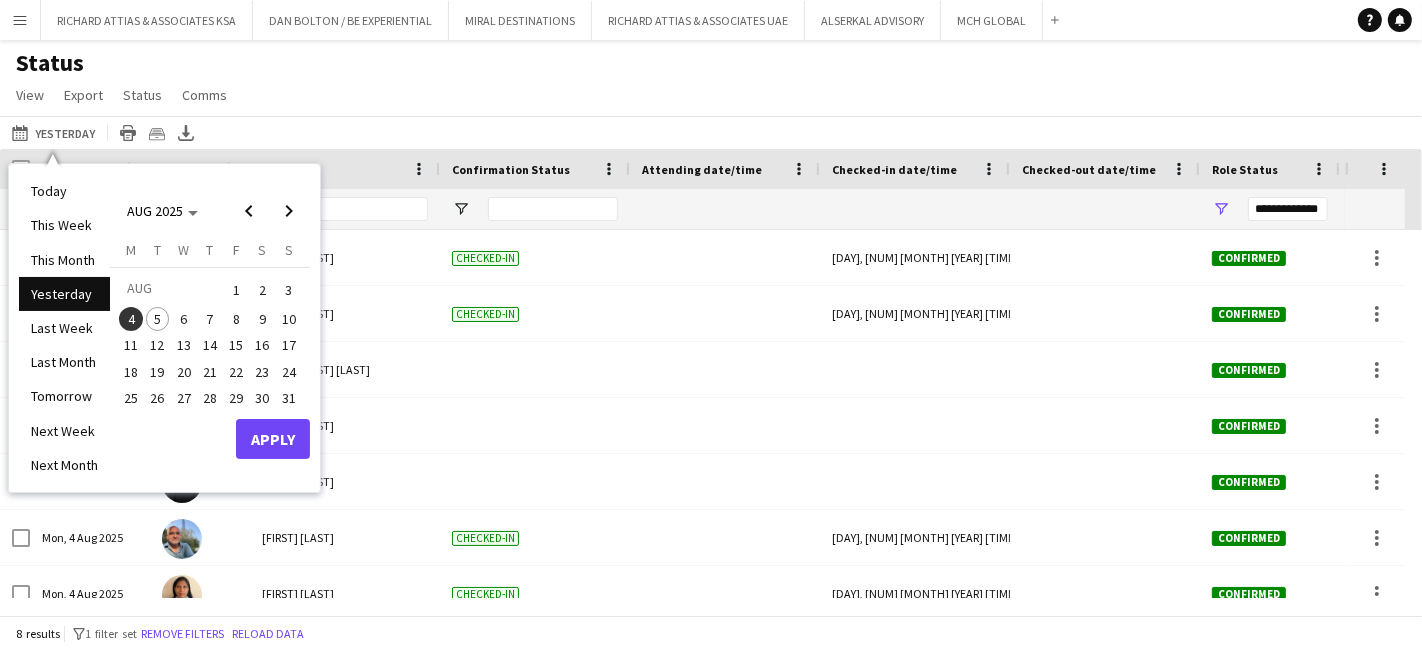 click on "5" at bounding box center [158, 319] 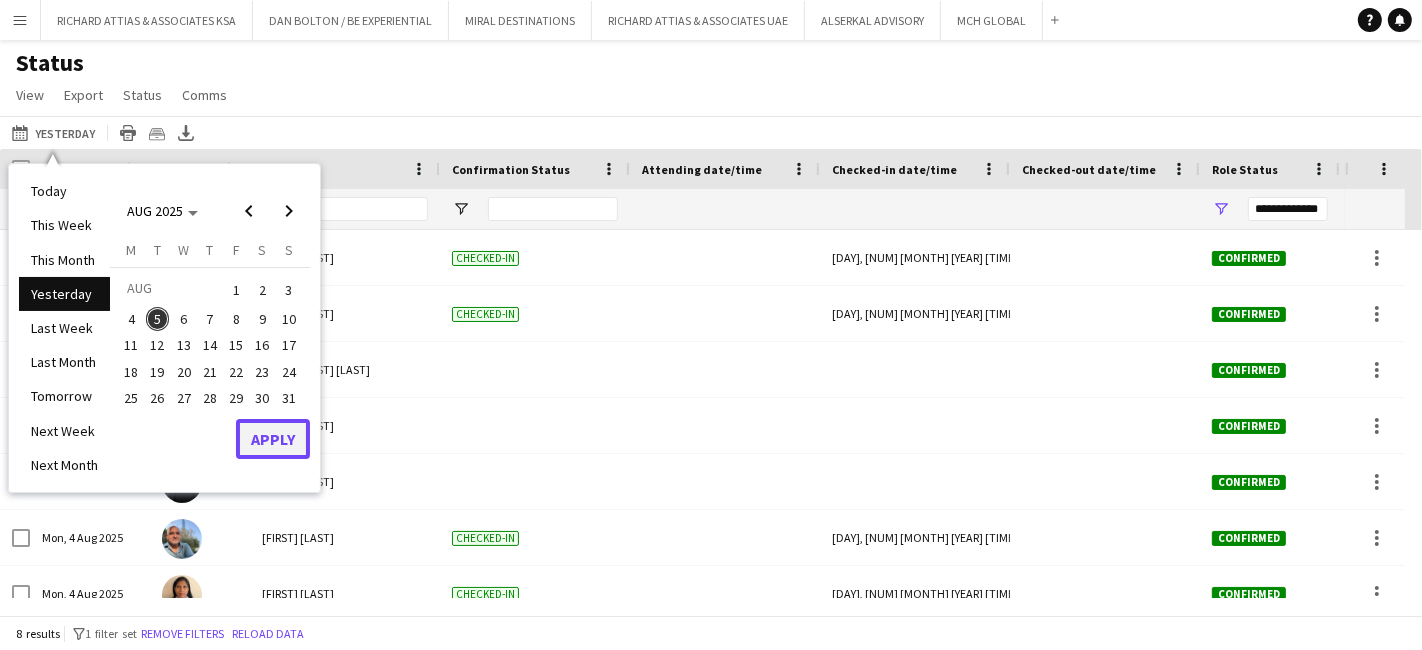 click on "Apply" at bounding box center (273, 439) 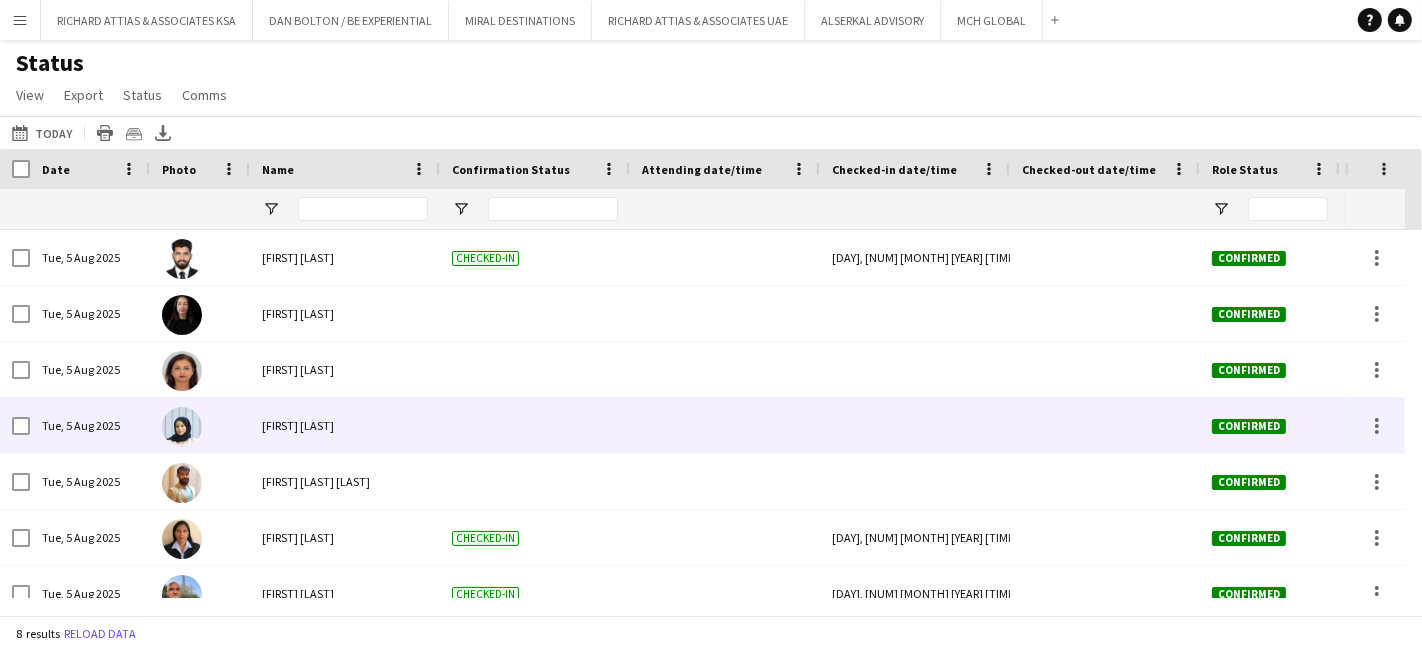 scroll, scrollTop: 79, scrollLeft: 0, axis: vertical 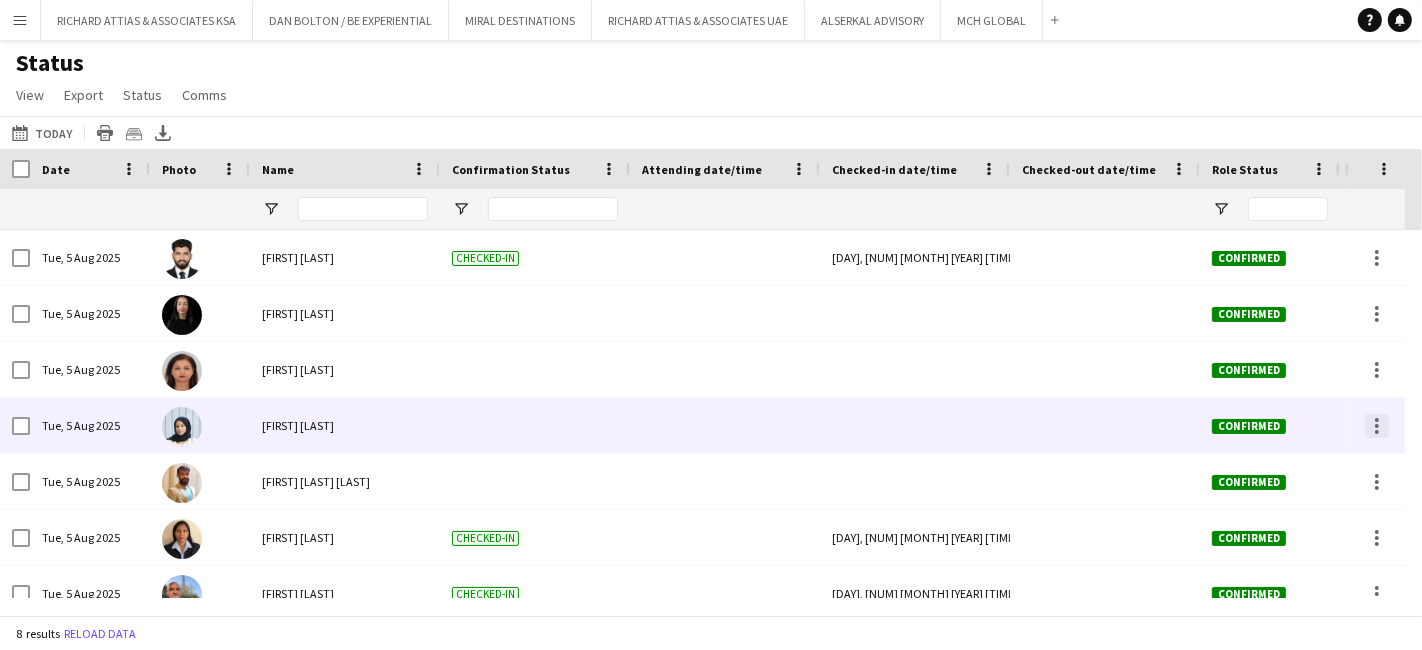 click at bounding box center [1377, 426] 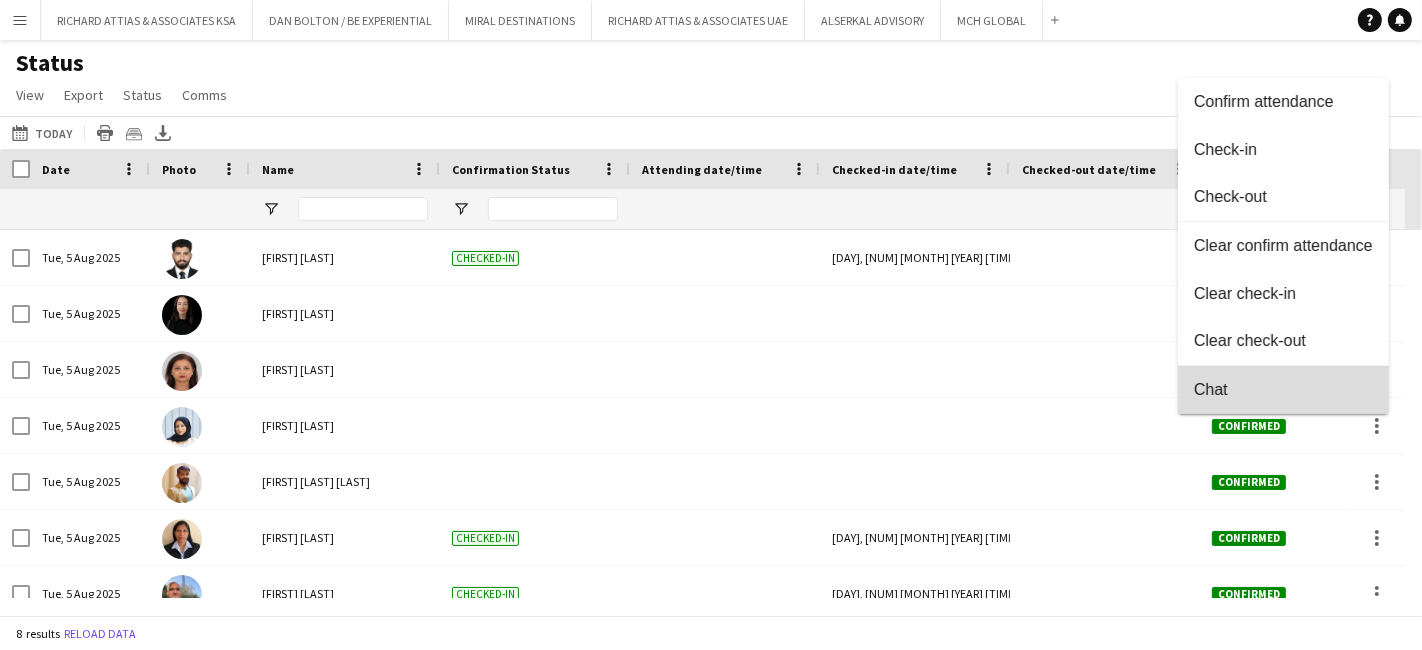 click on "Chat" at bounding box center (1283, 389) 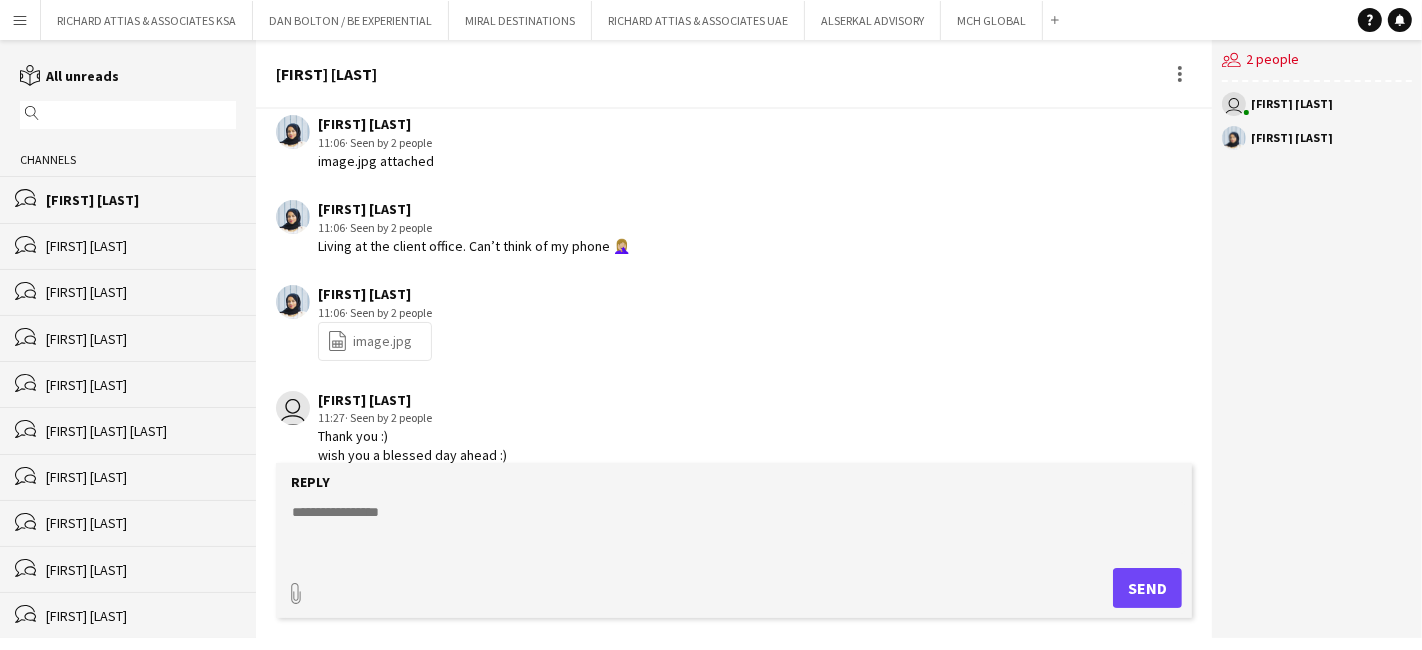 scroll, scrollTop: 1016, scrollLeft: 0, axis: vertical 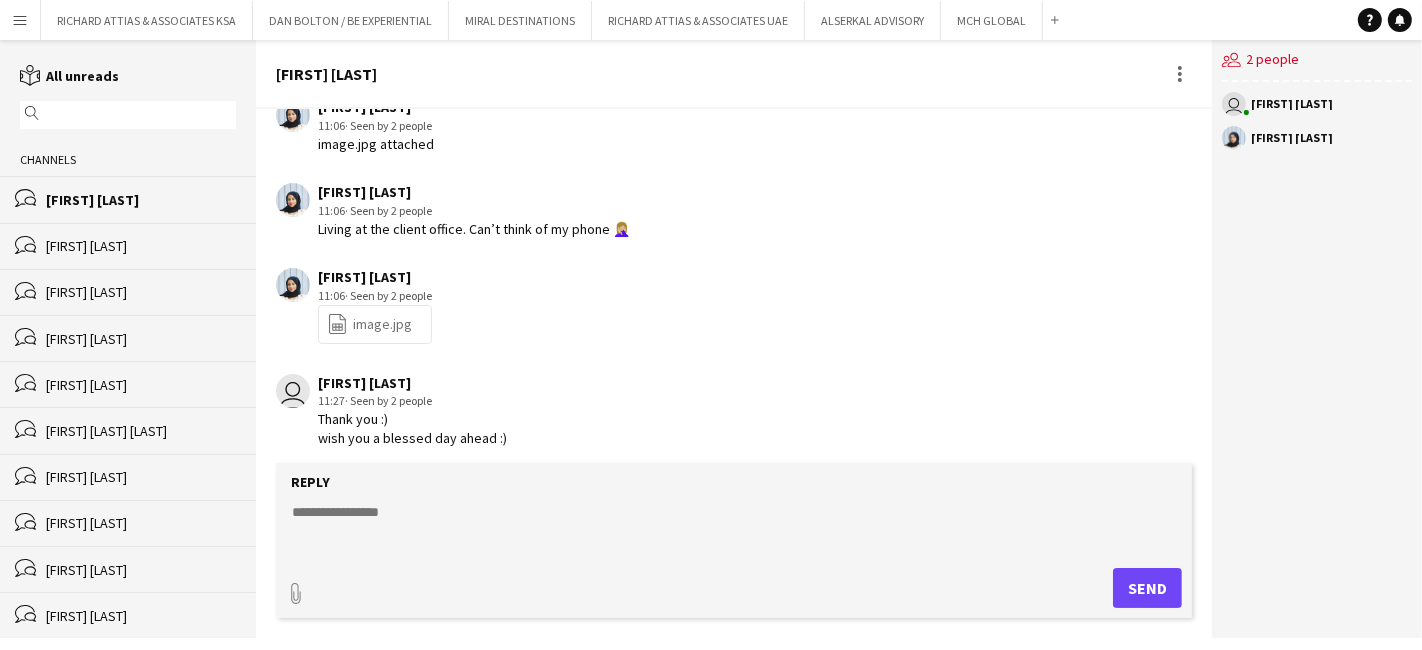 click 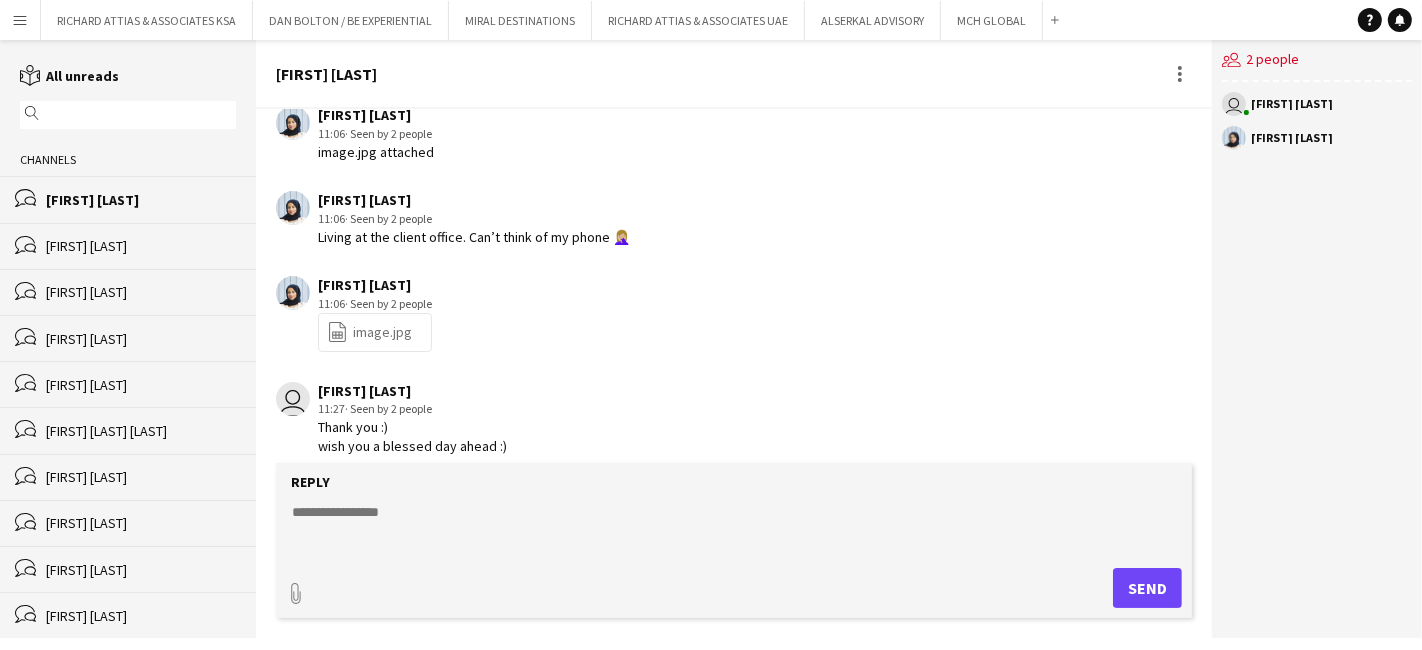 scroll, scrollTop: 1016, scrollLeft: 0, axis: vertical 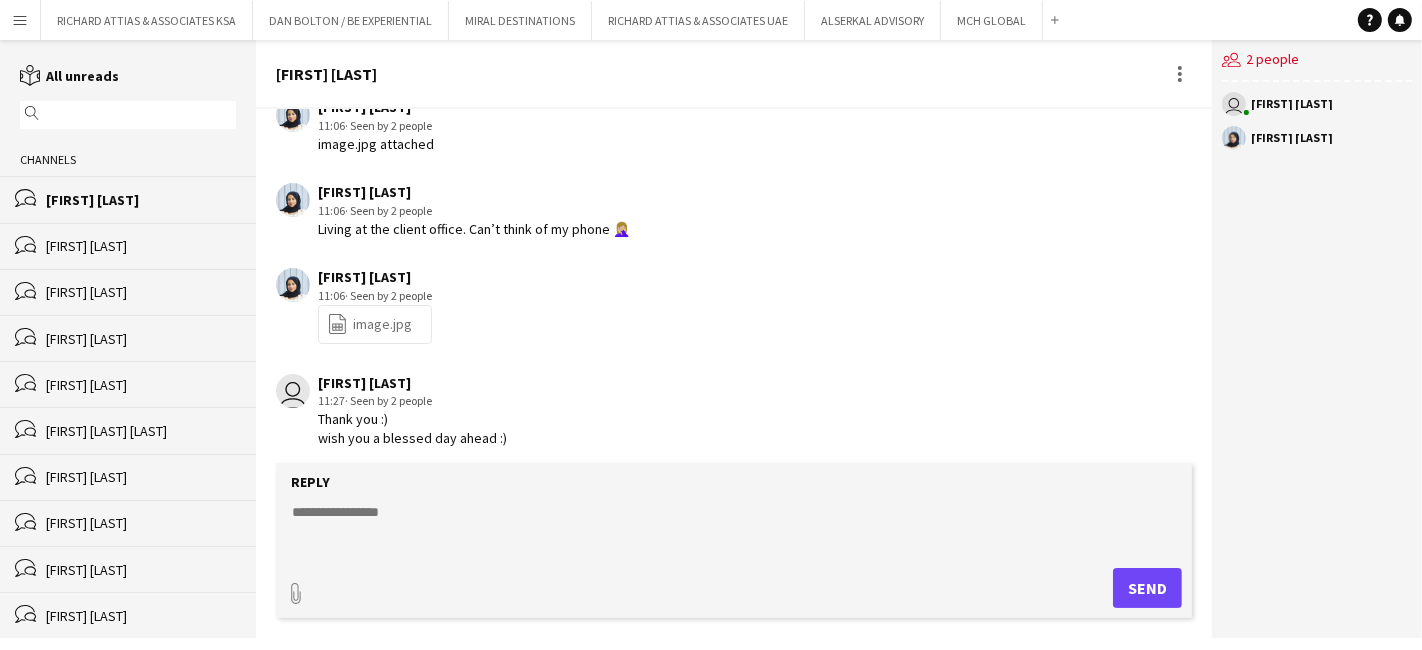 click 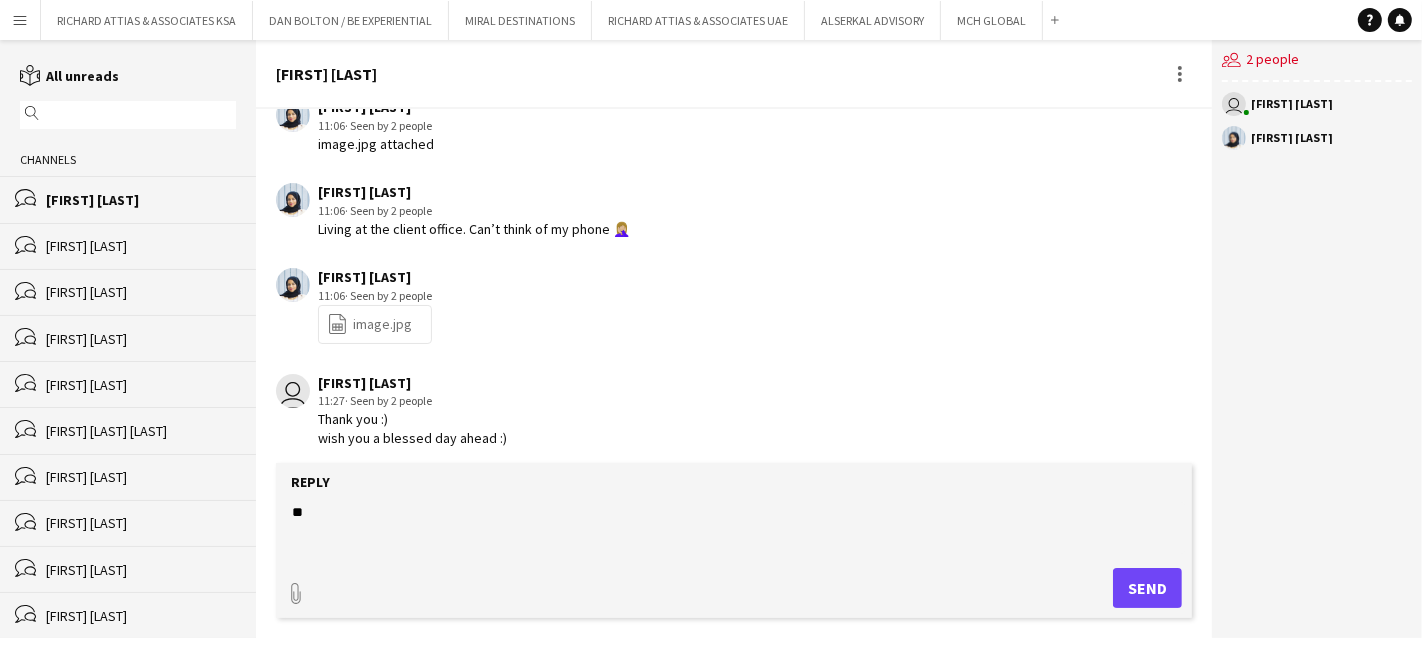 type on "*" 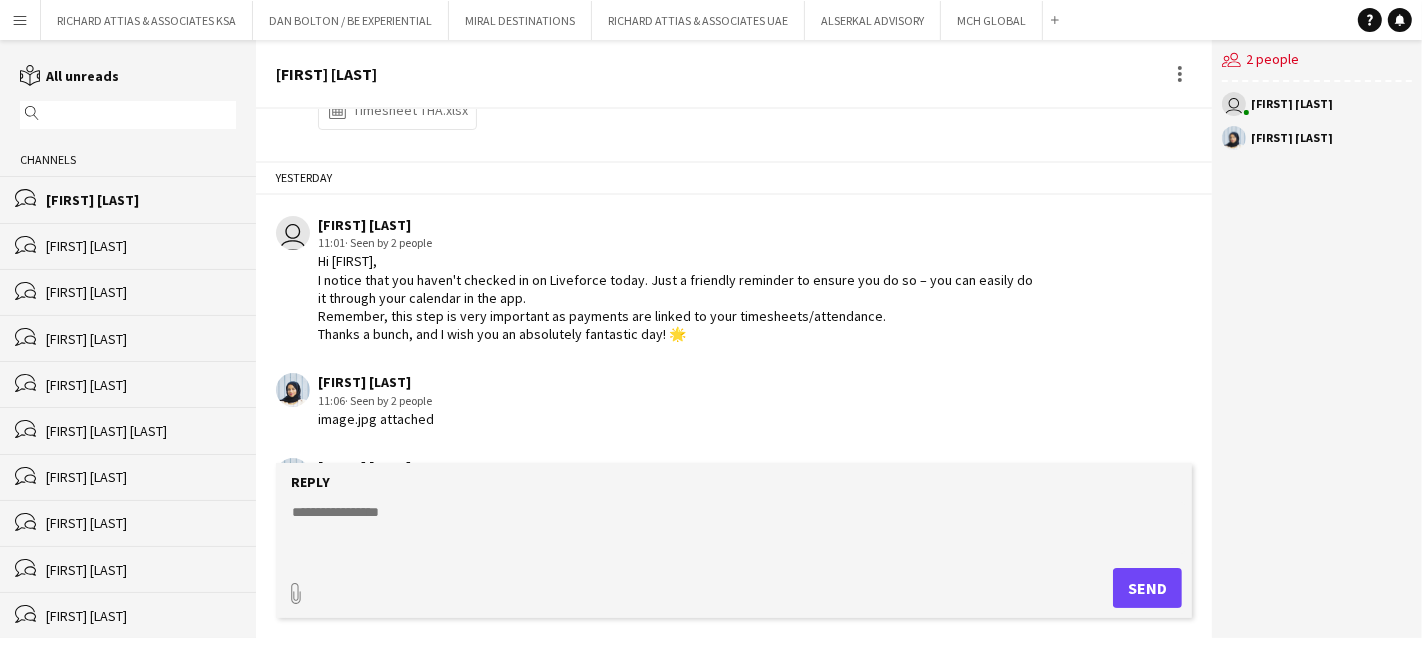 scroll, scrollTop: 682, scrollLeft: 0, axis: vertical 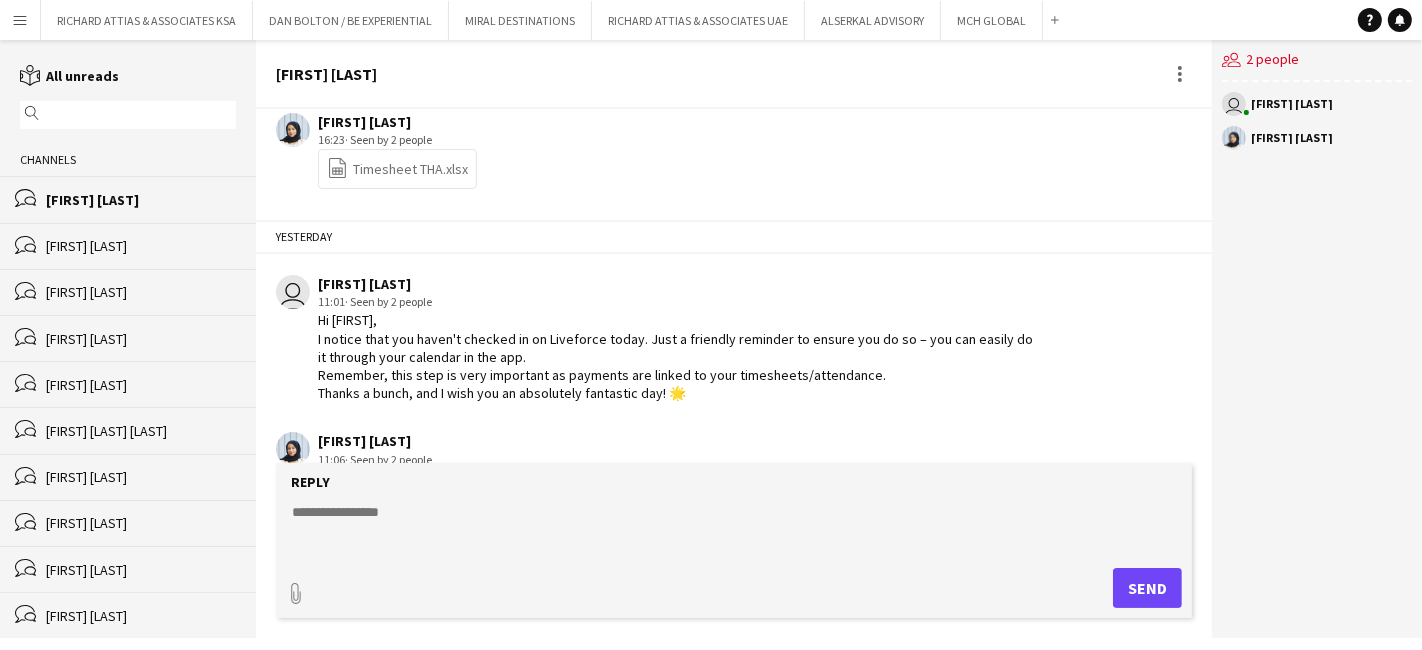 drag, startPoint x: 320, startPoint y: 312, endPoint x: 685, endPoint y: 387, distance: 372.62582 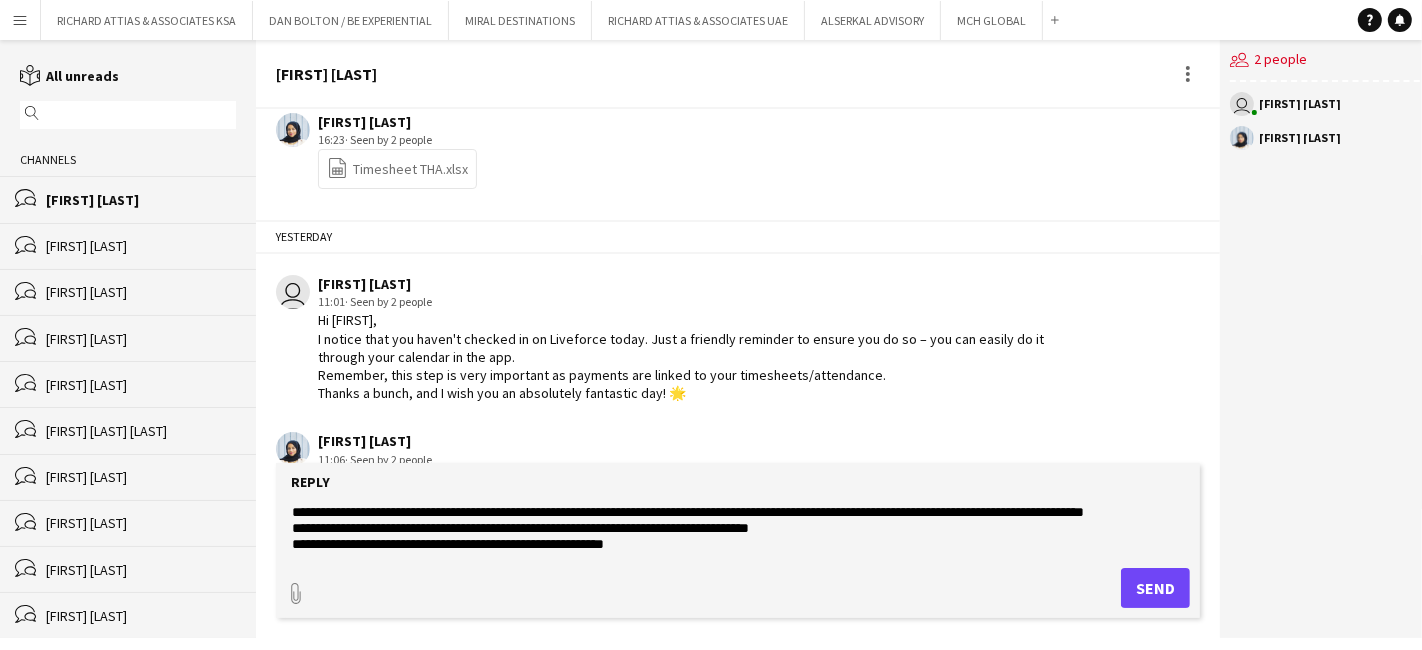 scroll, scrollTop: 31, scrollLeft: 0, axis: vertical 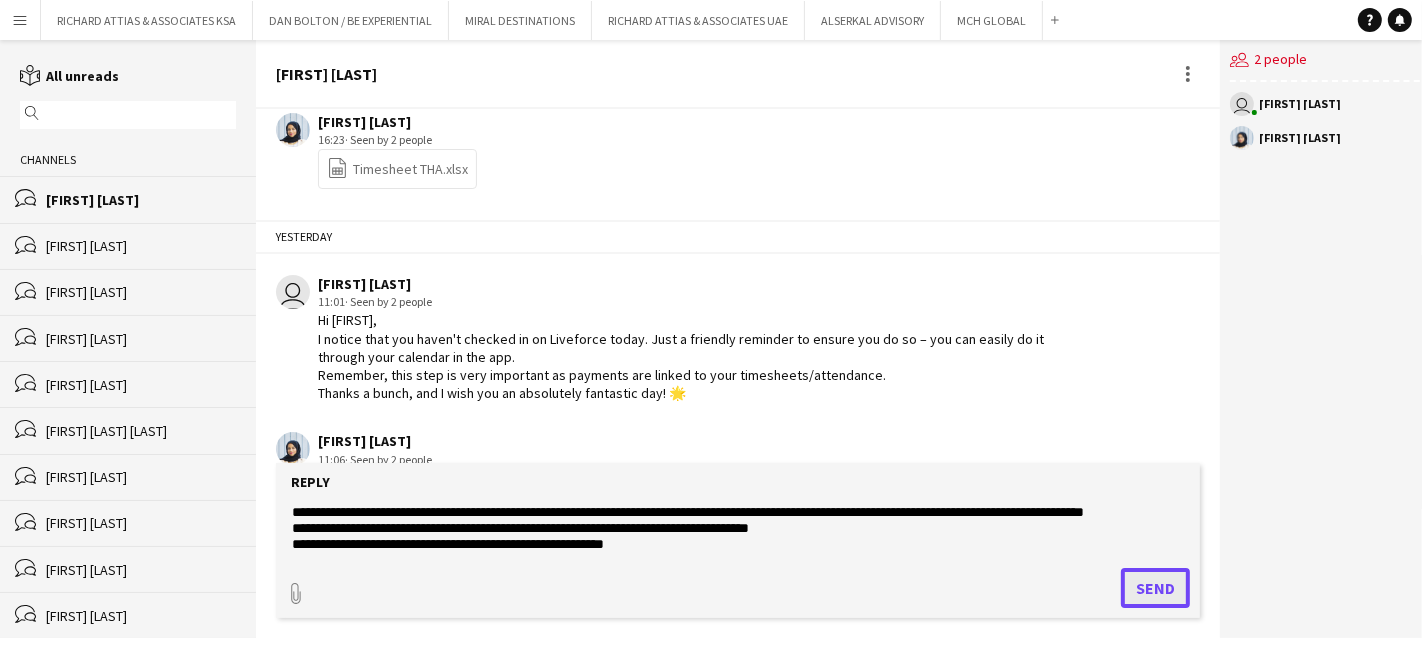 click on "Send" 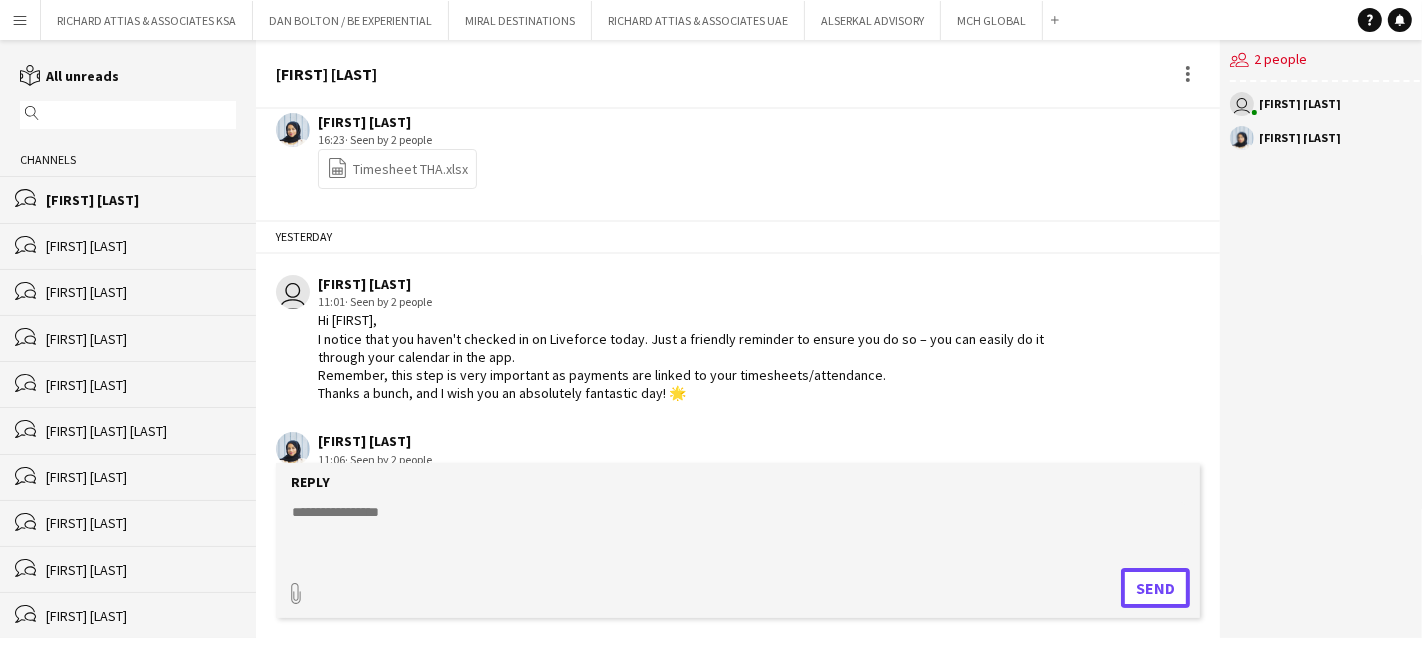 scroll, scrollTop: 0, scrollLeft: 0, axis: both 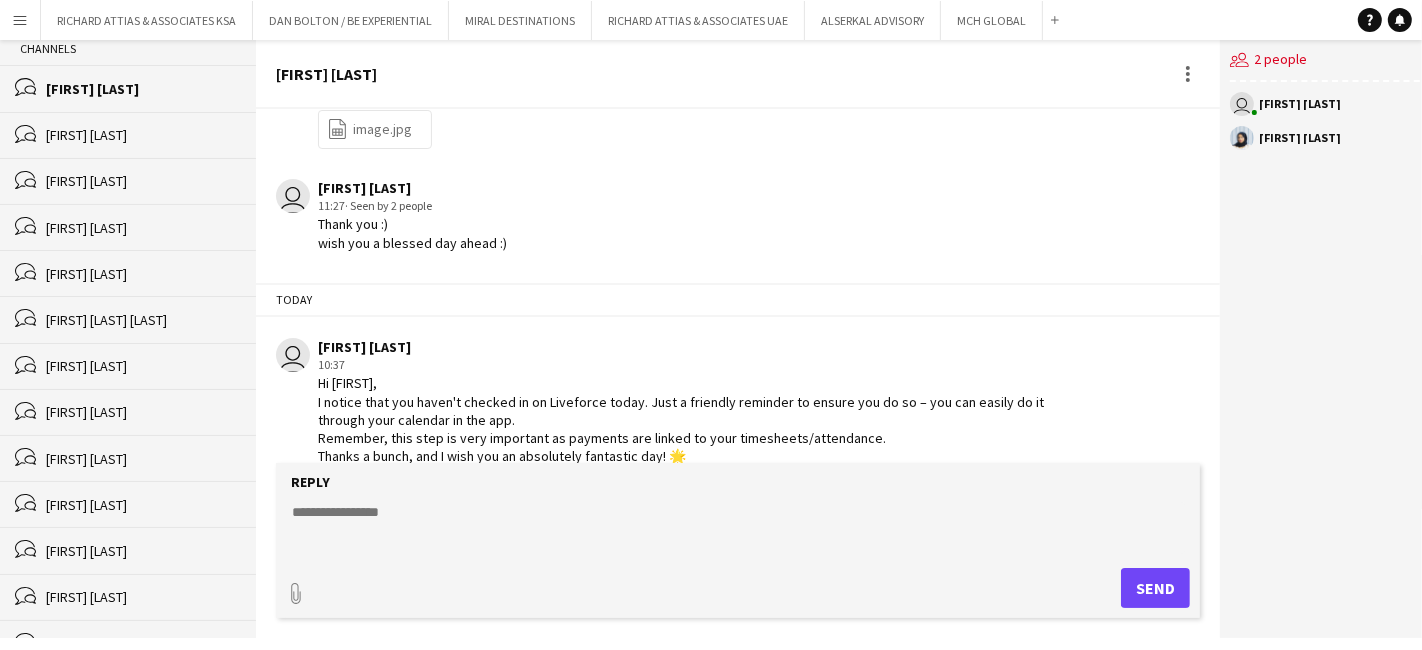 click on "Menu" at bounding box center [20, 20] 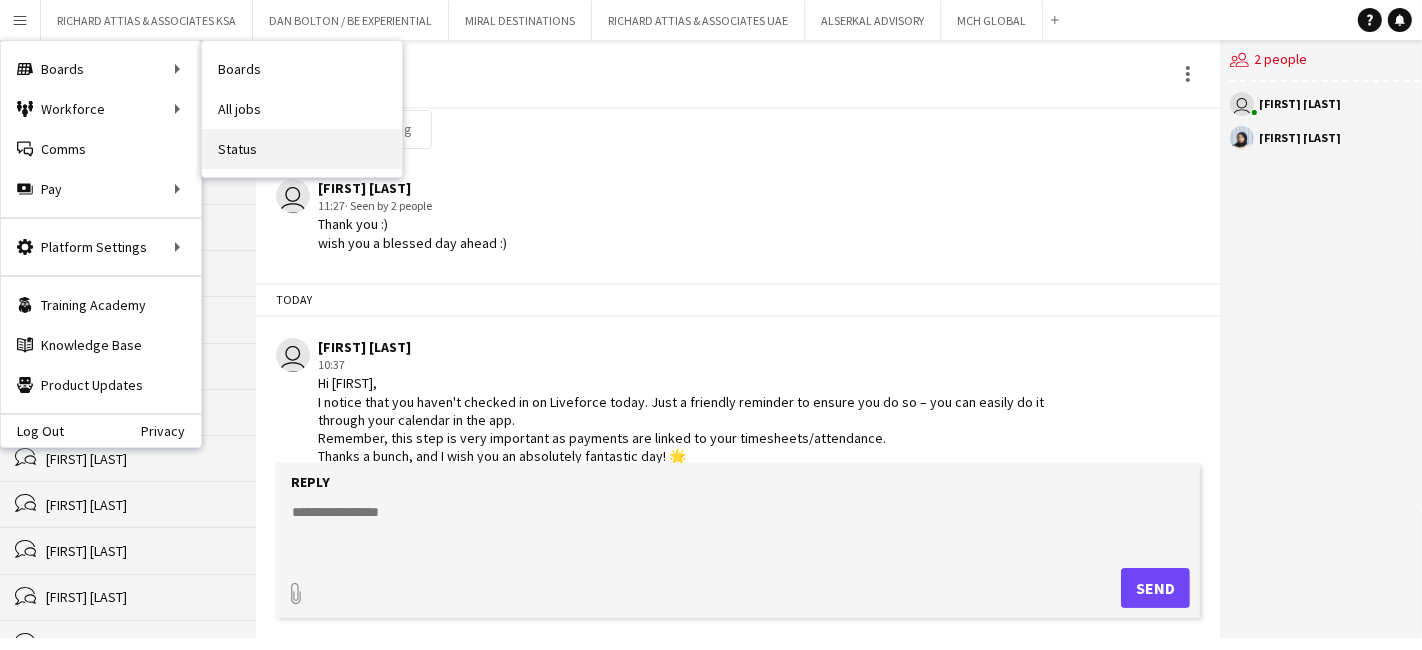 click on "Status" at bounding box center (302, 149) 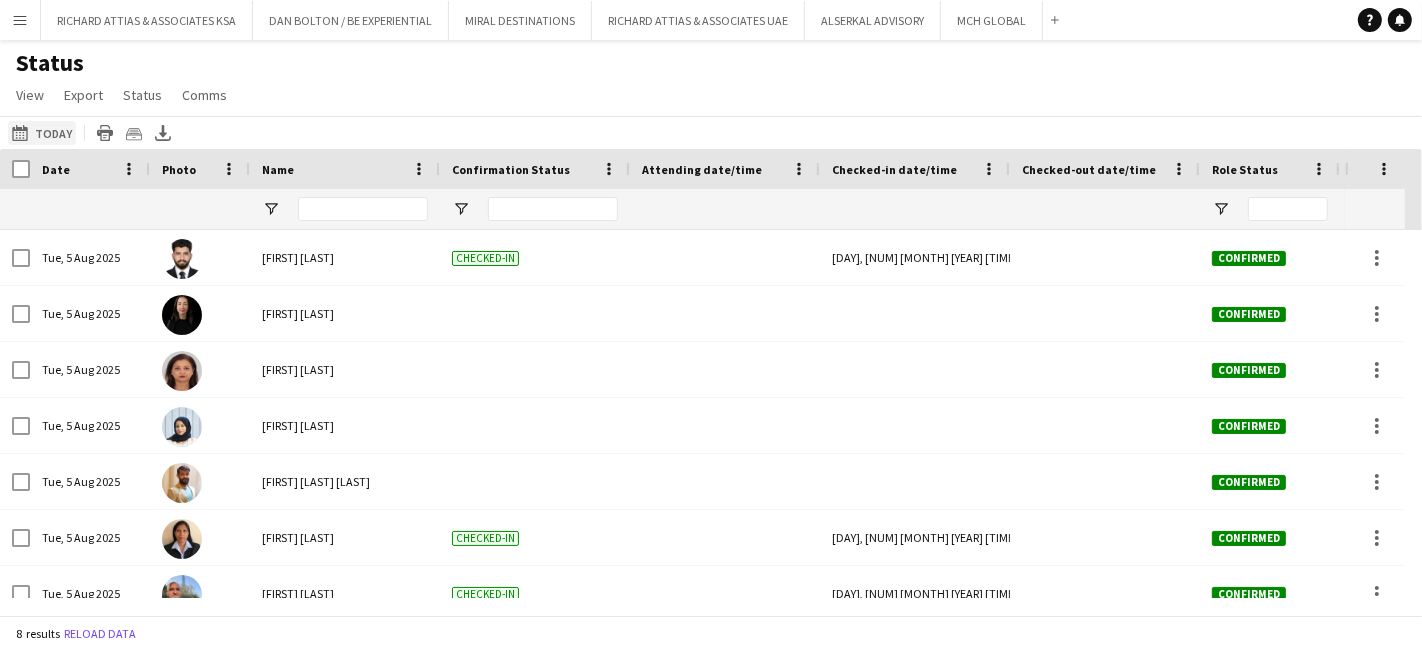 click on "Today
Today" 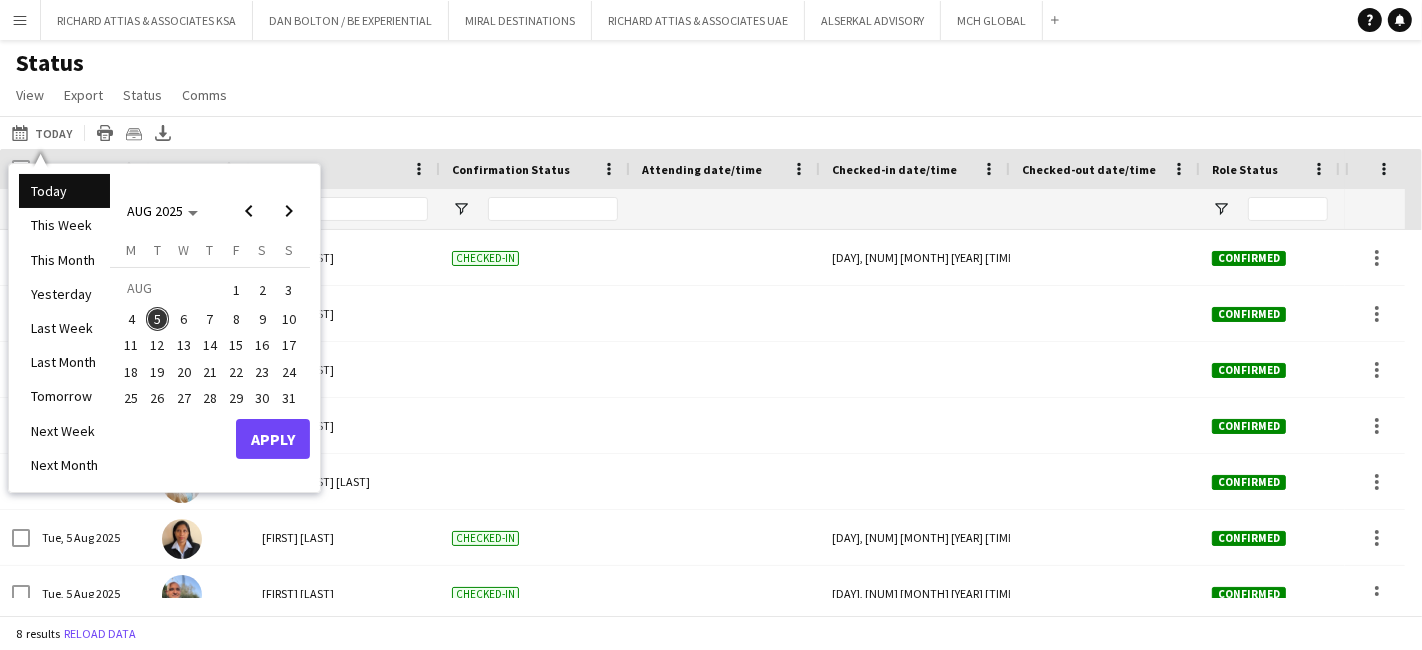 click on "5" at bounding box center [158, 319] 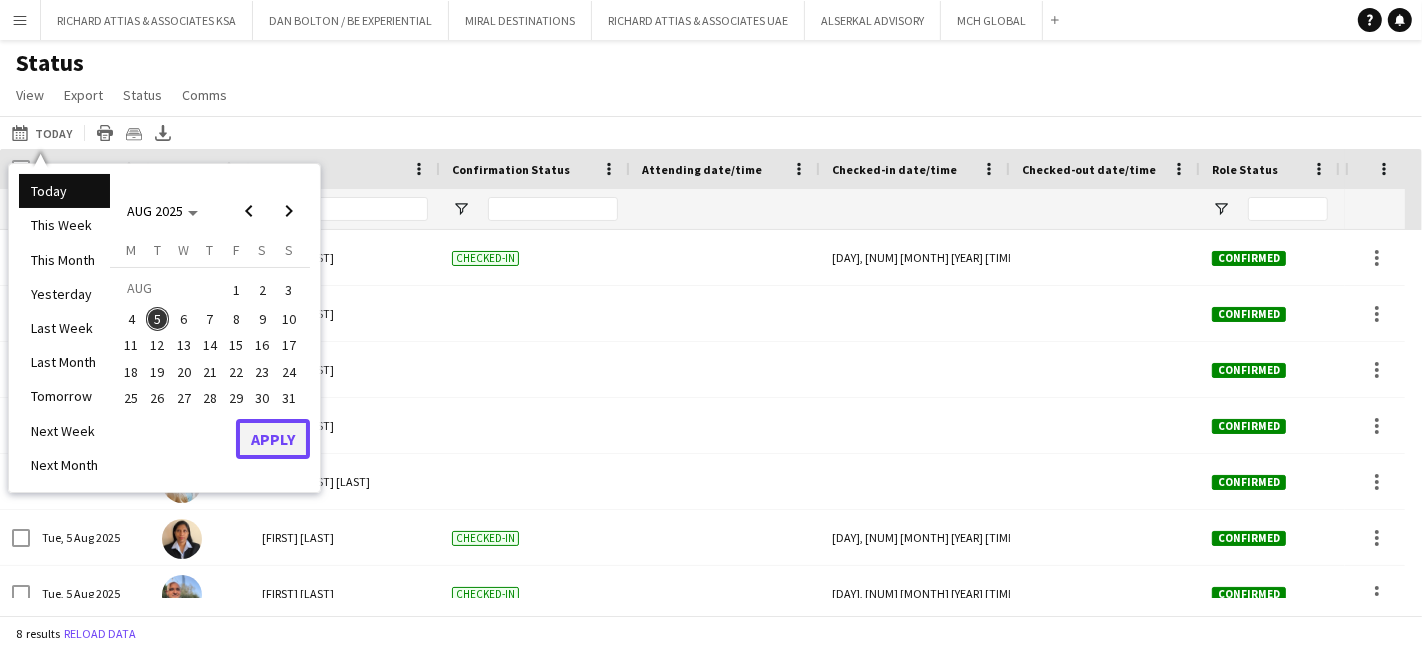 click on "Apply" at bounding box center [273, 439] 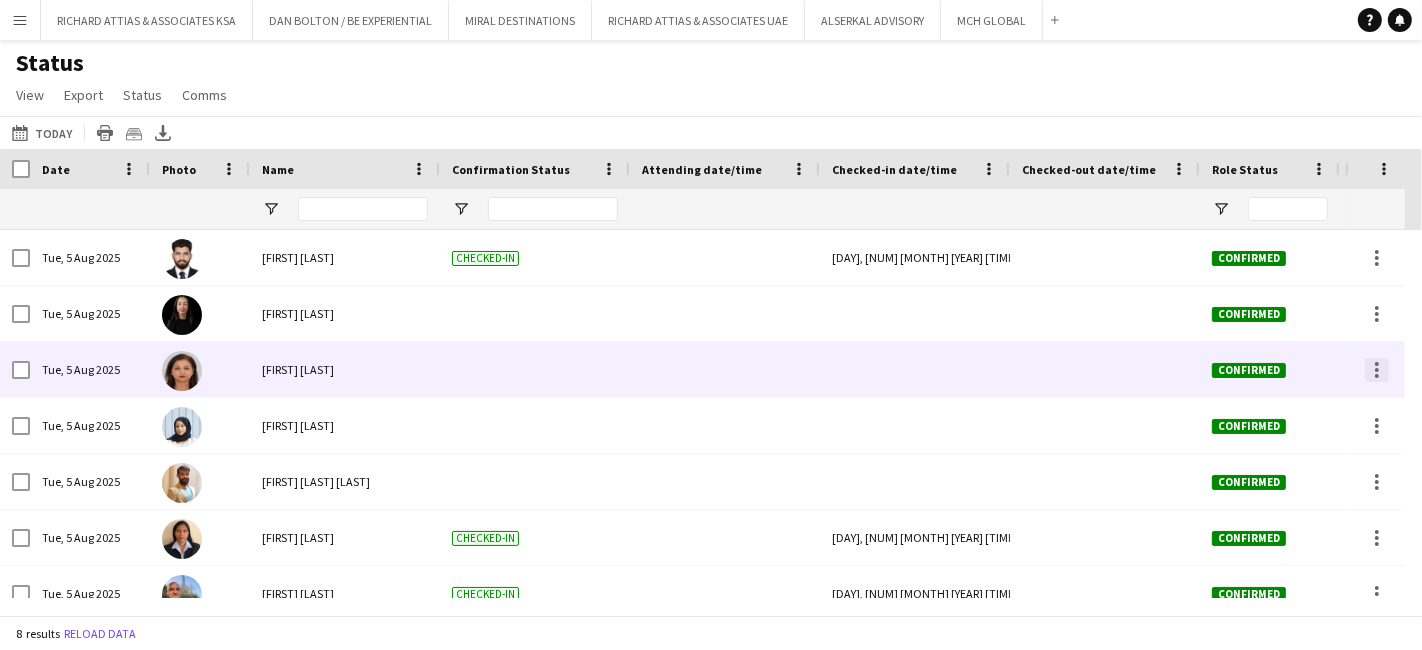 click at bounding box center (1377, 370) 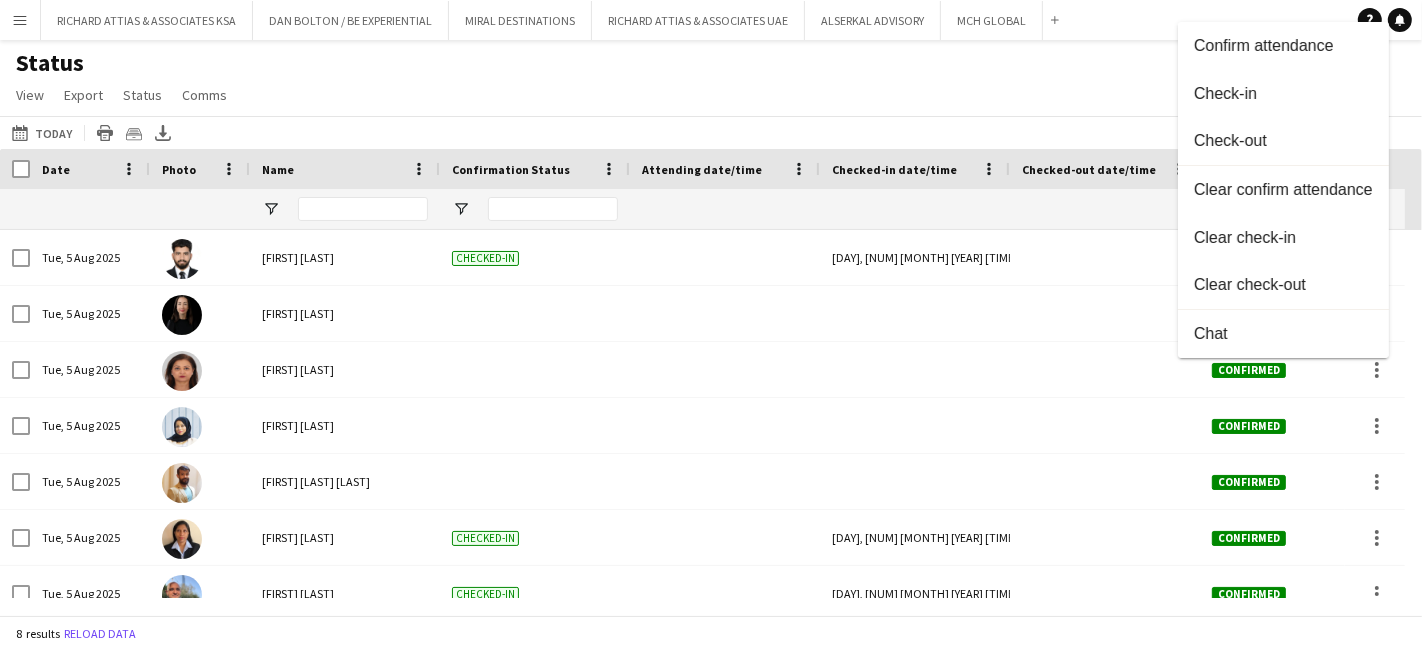 click at bounding box center (711, 325) 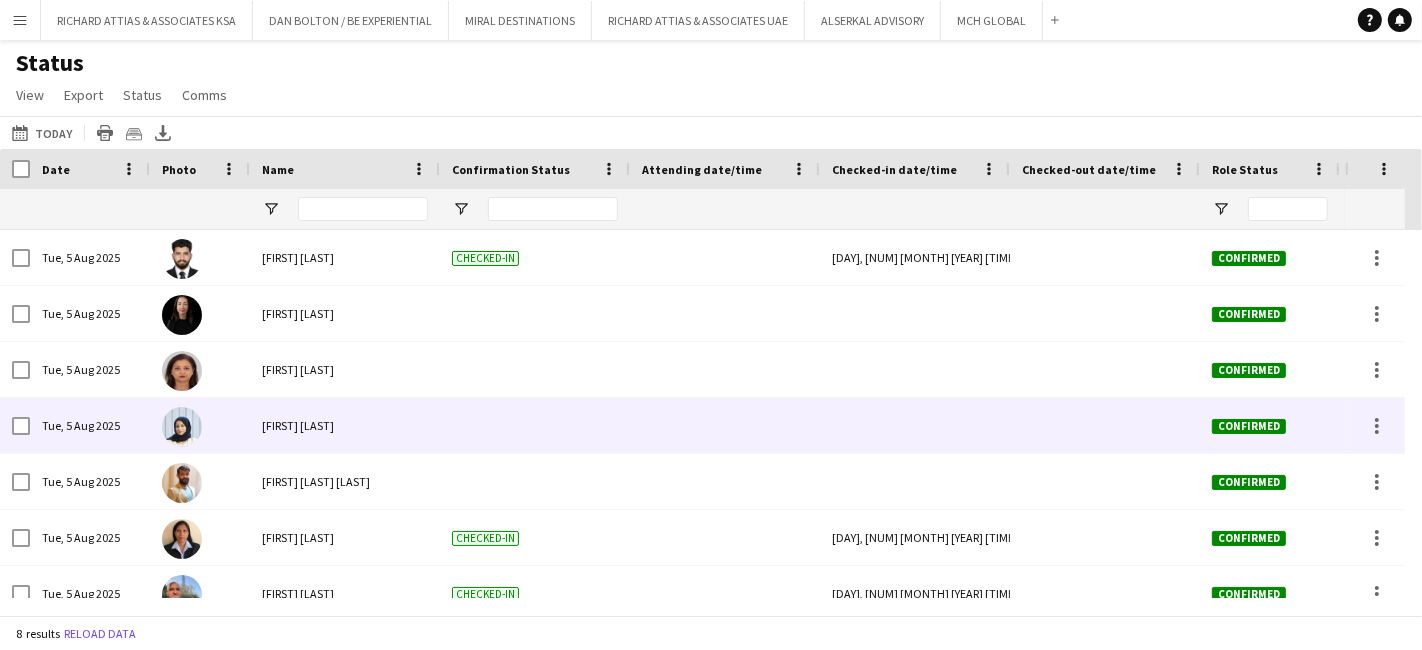 scroll, scrollTop: 79, scrollLeft: 0, axis: vertical 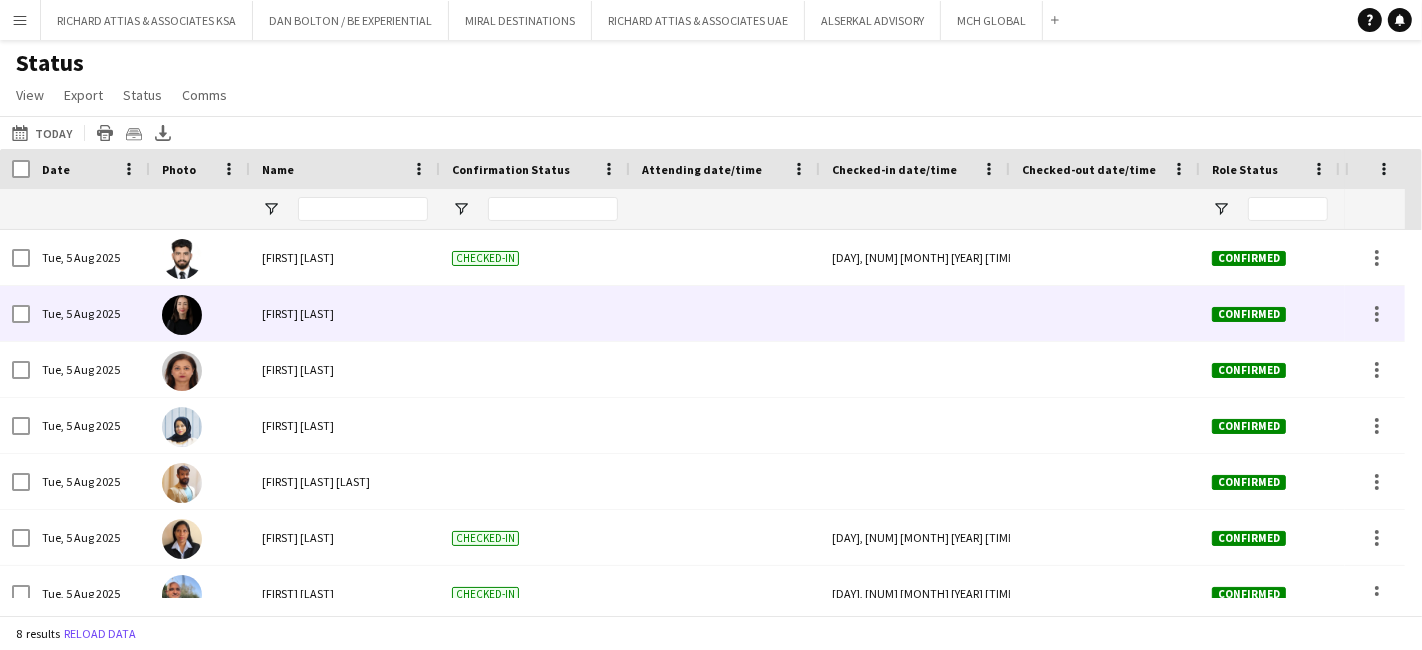 drag, startPoint x: 263, startPoint y: 304, endPoint x: 306, endPoint y: 323, distance: 47.010635 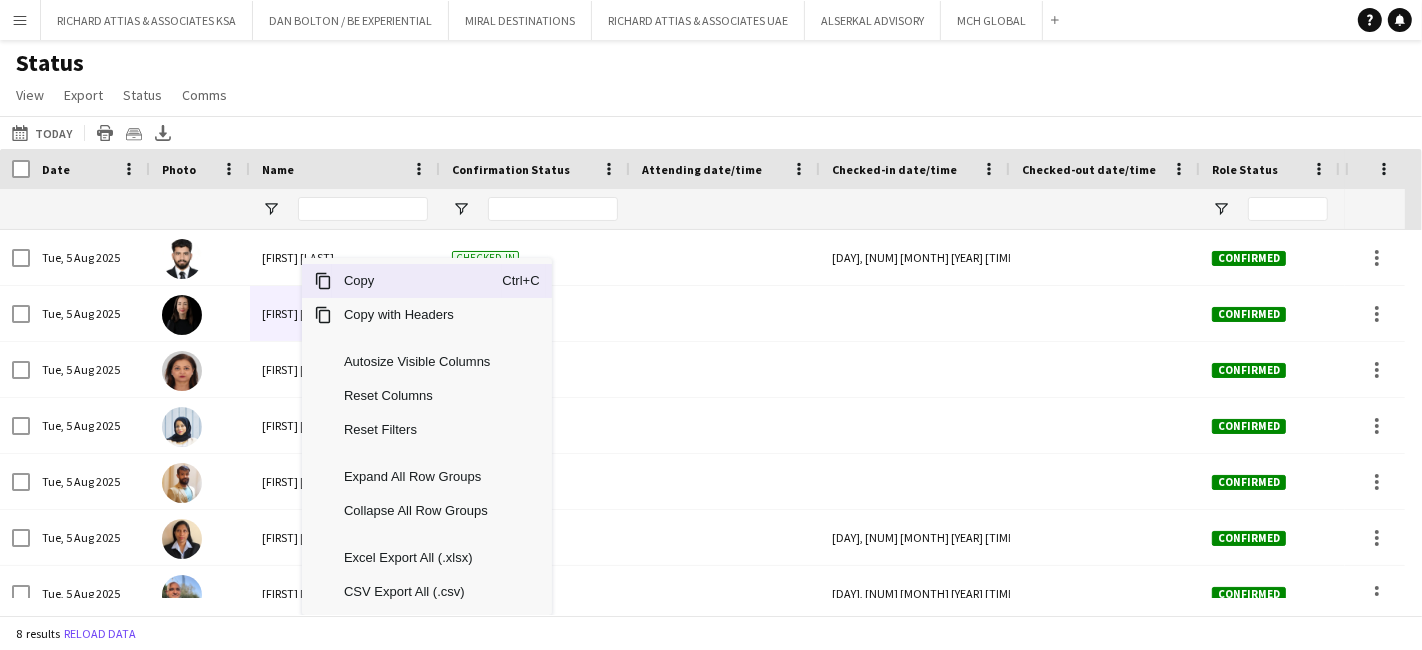 click on "Copy" at bounding box center (417, 281) 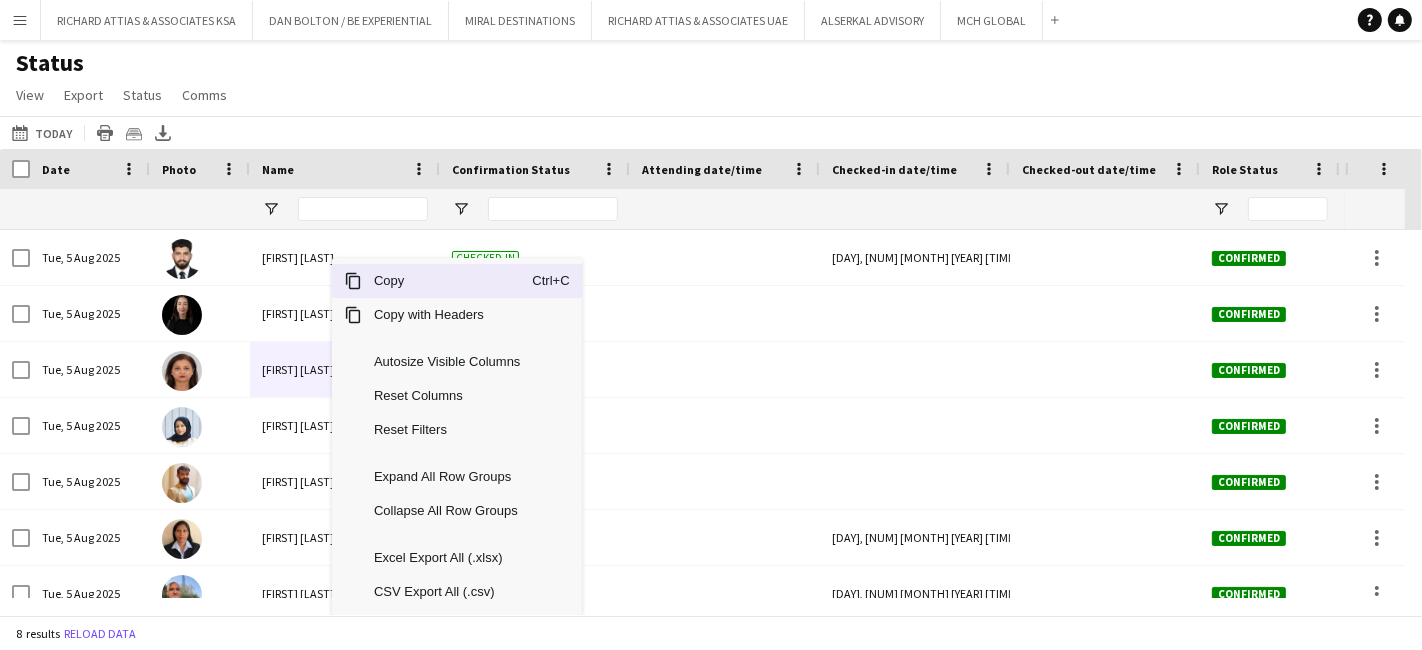 click on "Copy" at bounding box center [447, 281] 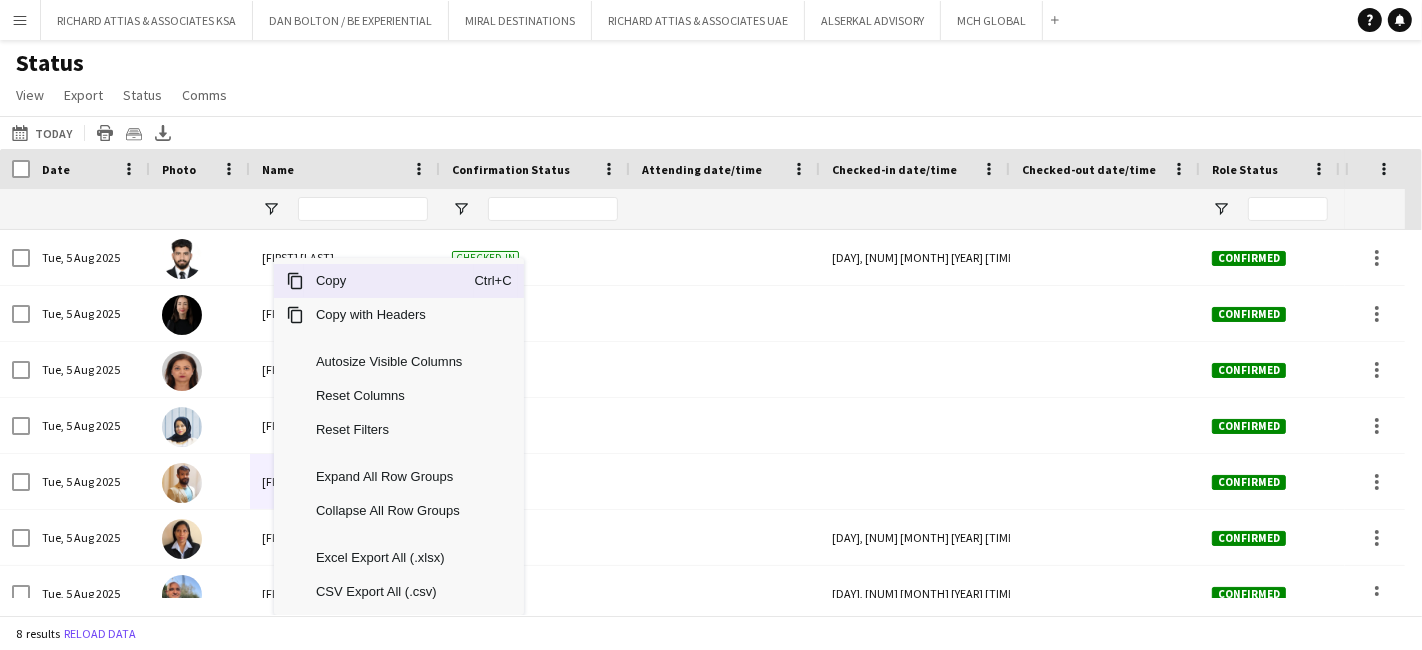 click on "Copy" at bounding box center [389, 281] 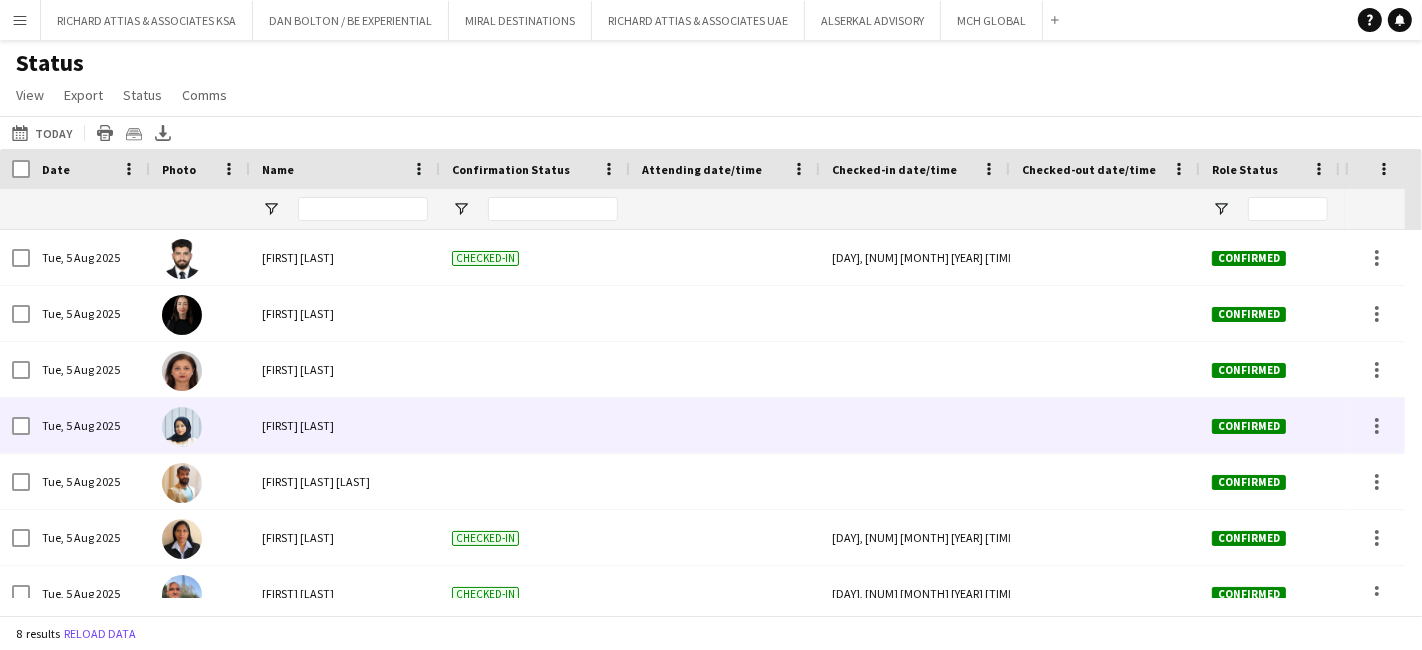 scroll, scrollTop: 79, scrollLeft: 0, axis: vertical 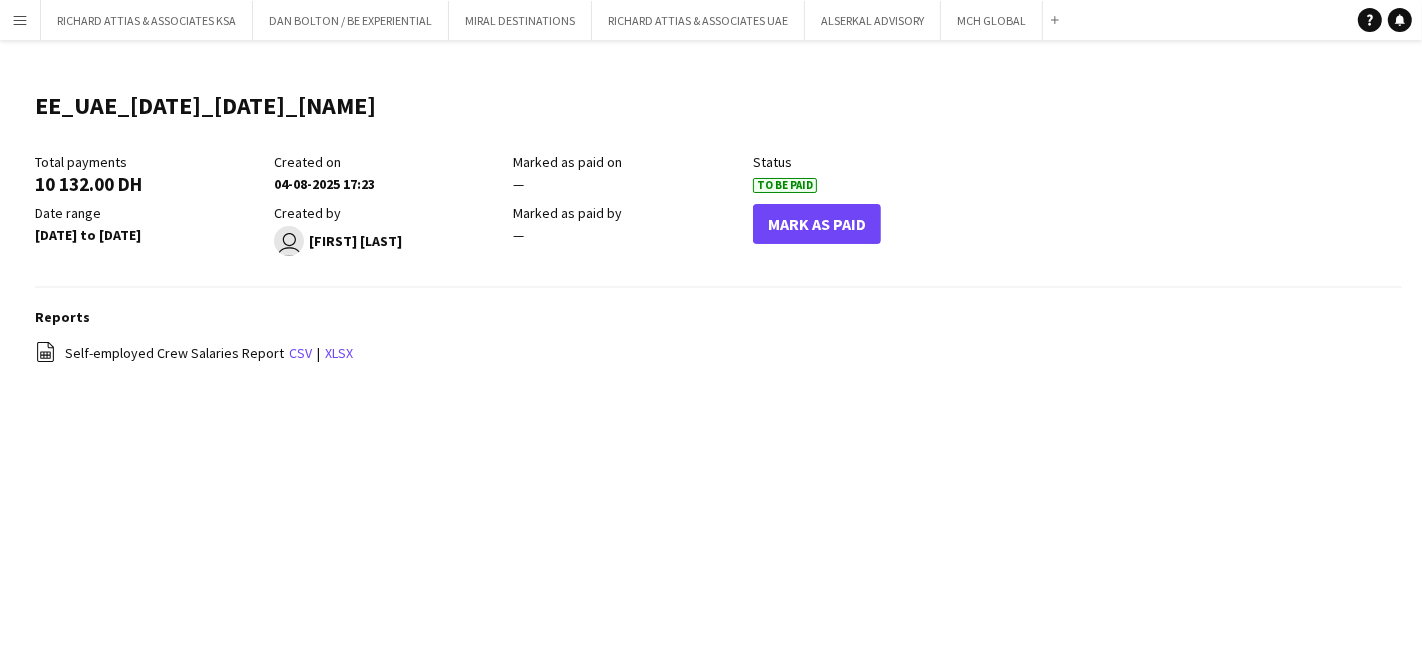 click on "Menu" at bounding box center (20, 20) 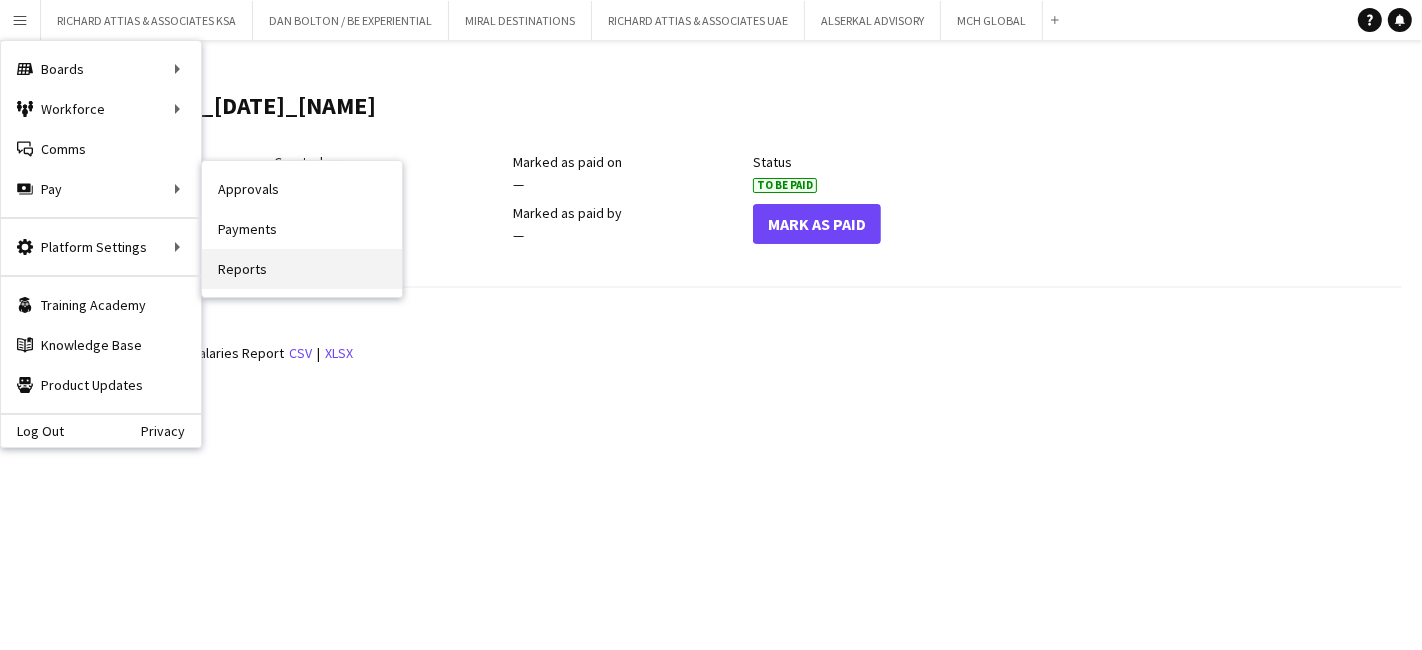 click on "Reports" at bounding box center [302, 269] 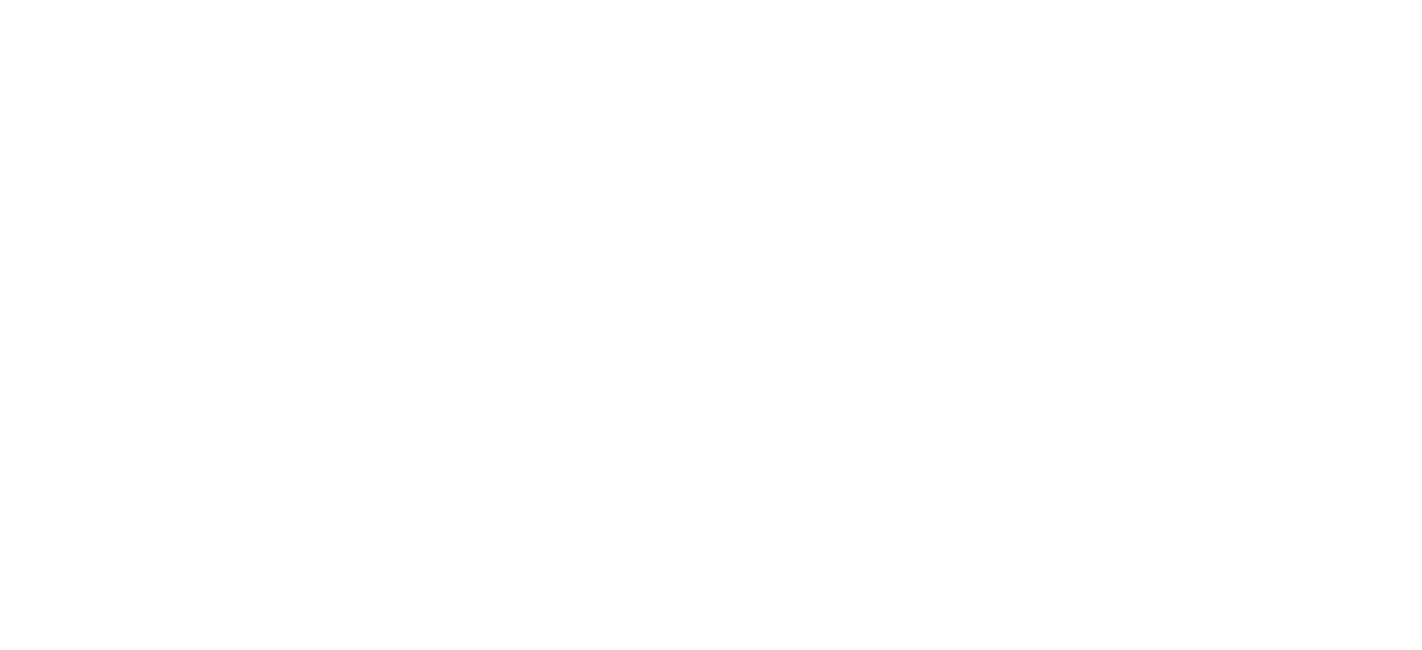 scroll, scrollTop: 0, scrollLeft: 0, axis: both 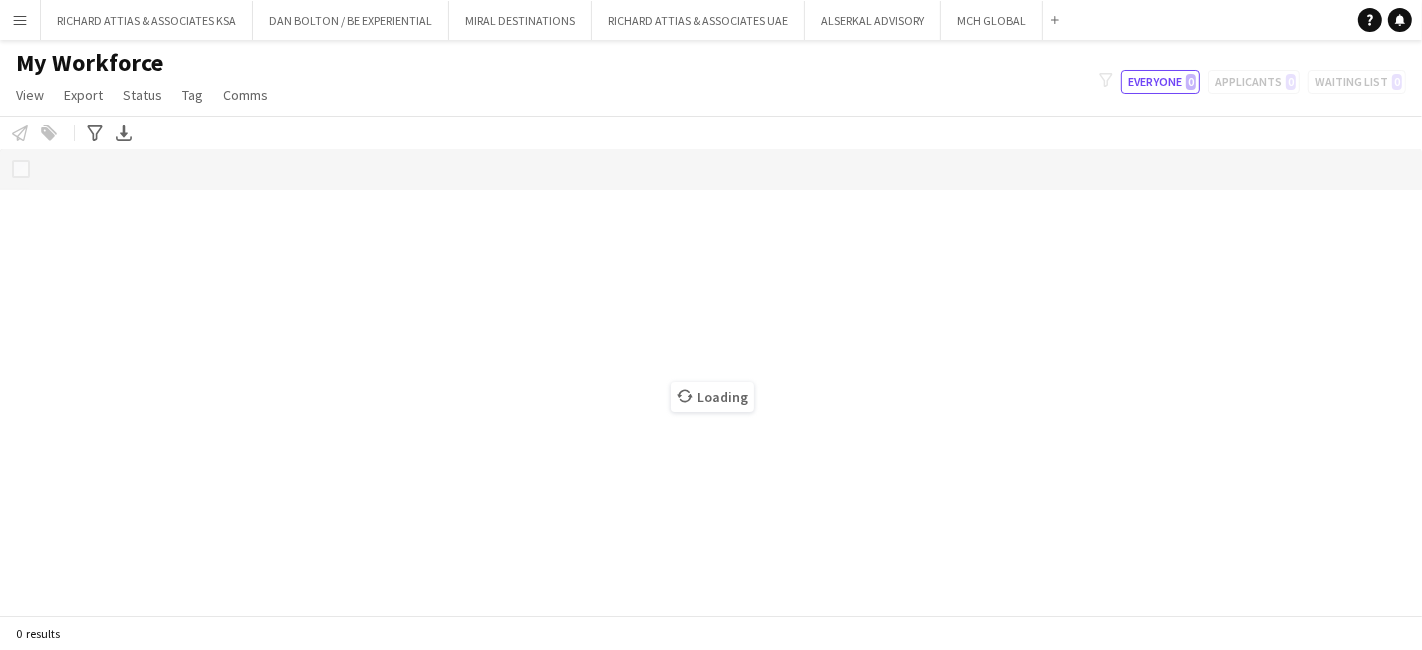 click on "Menu" at bounding box center [20, 20] 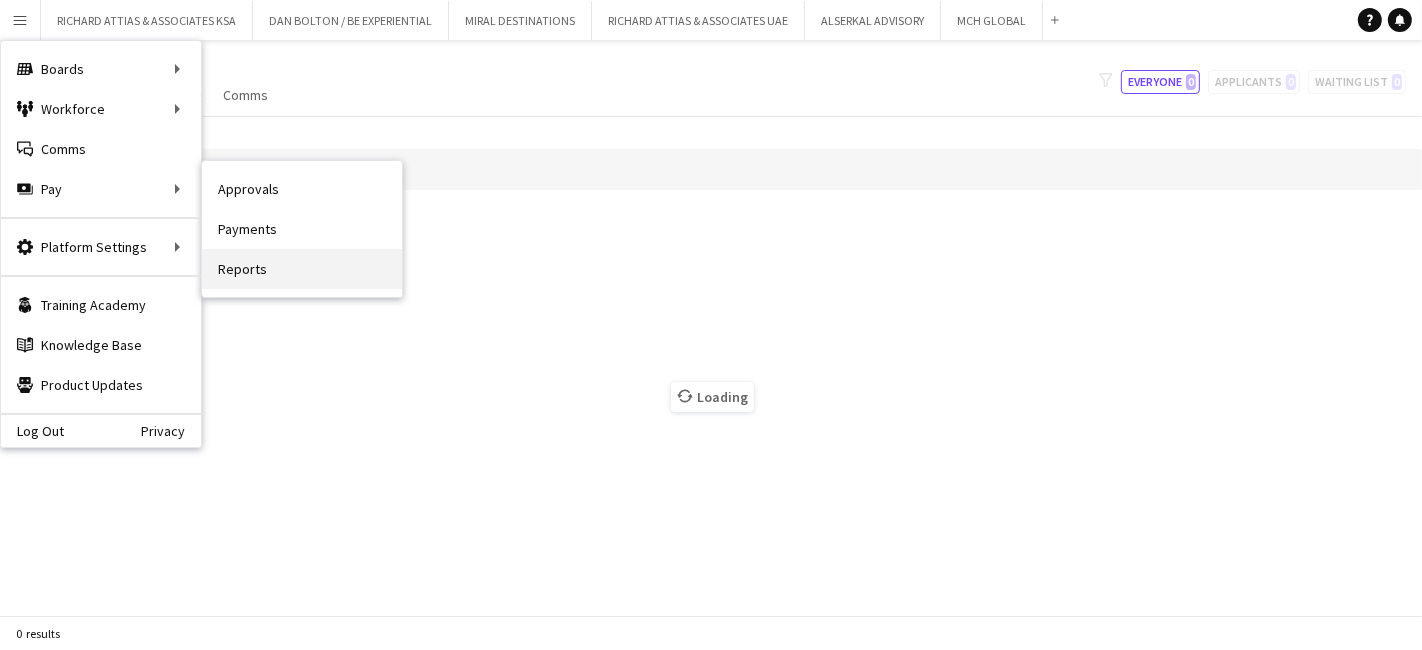 click on "Reports" at bounding box center [302, 269] 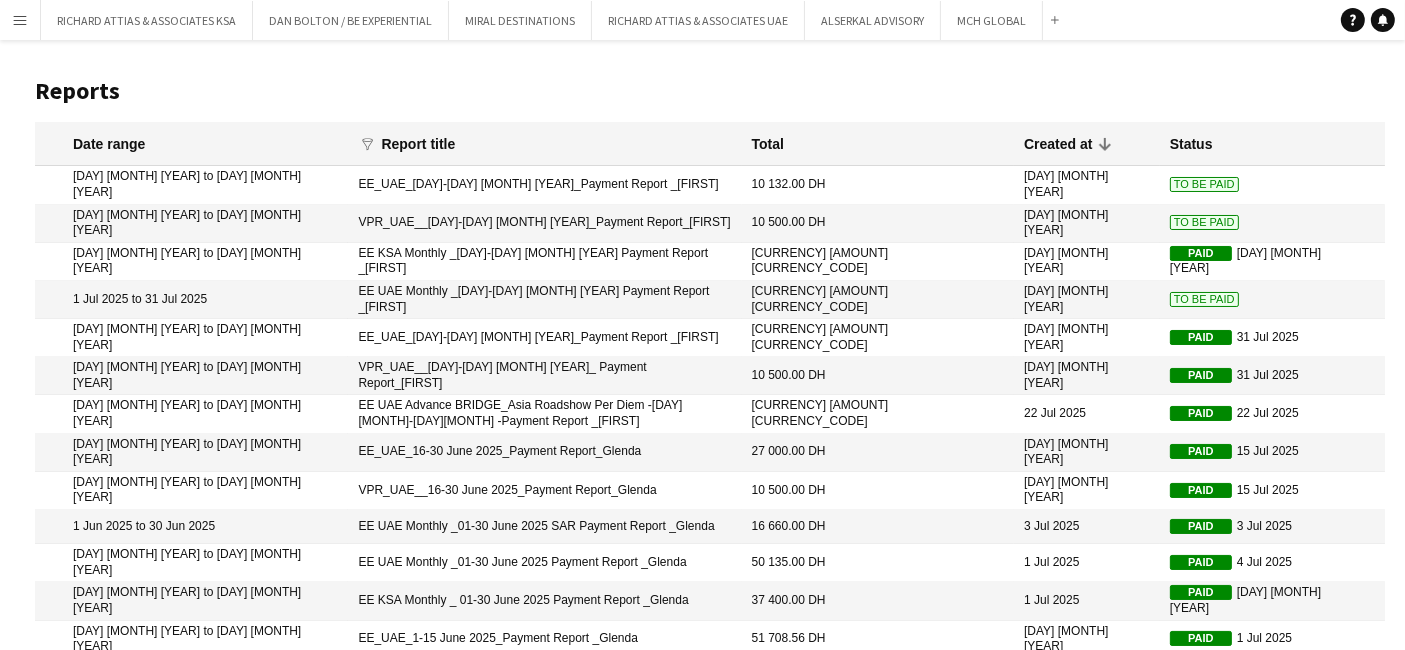 click on "EE UAE Monthly _01-31 July 2025 Payment Report  _Glenda" at bounding box center [544, 338] 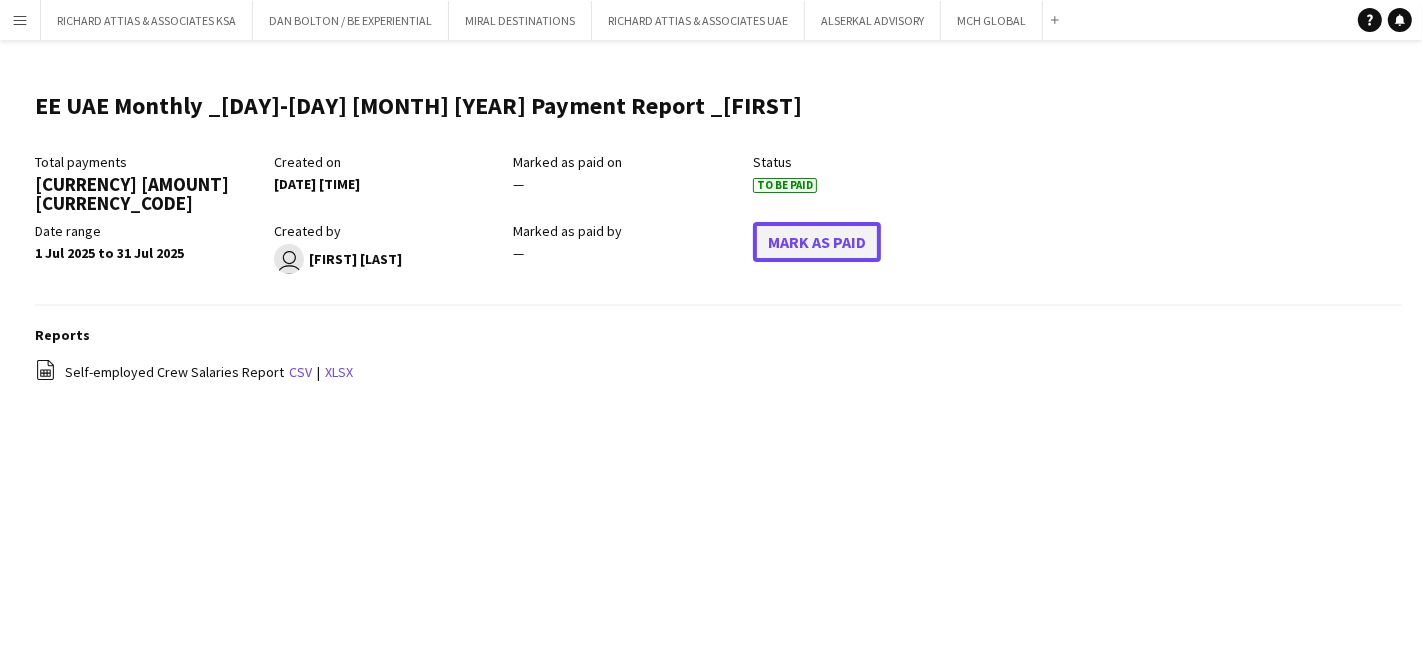 click on "Mark As Paid" 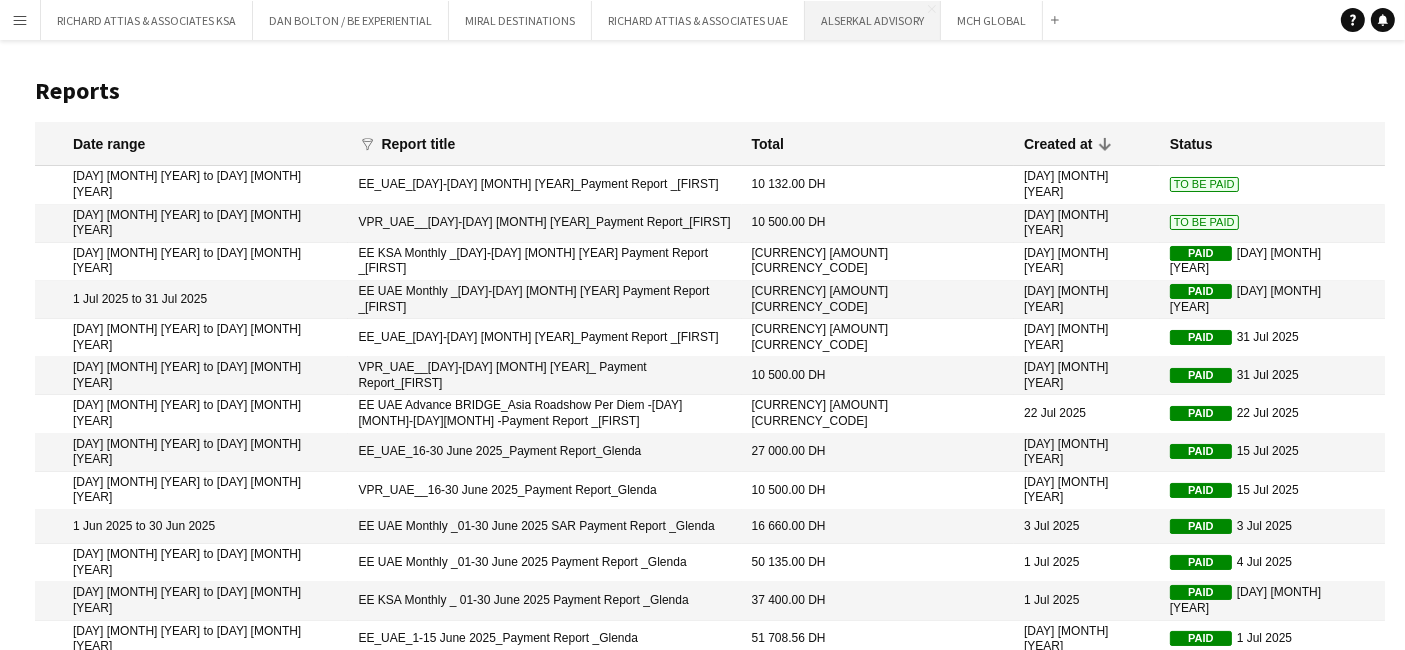 click on "ALSERKAL ADVISORY
Close" at bounding box center (873, 20) 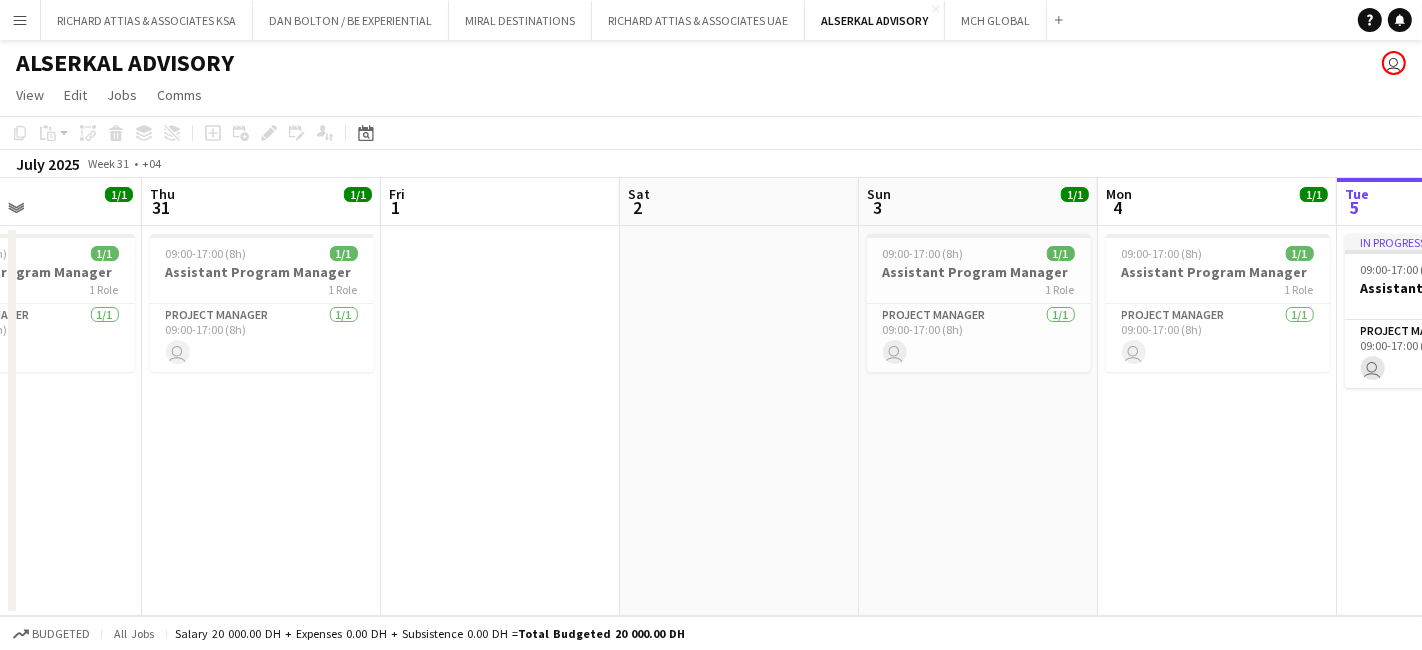 scroll, scrollTop: 0, scrollLeft: 571, axis: horizontal 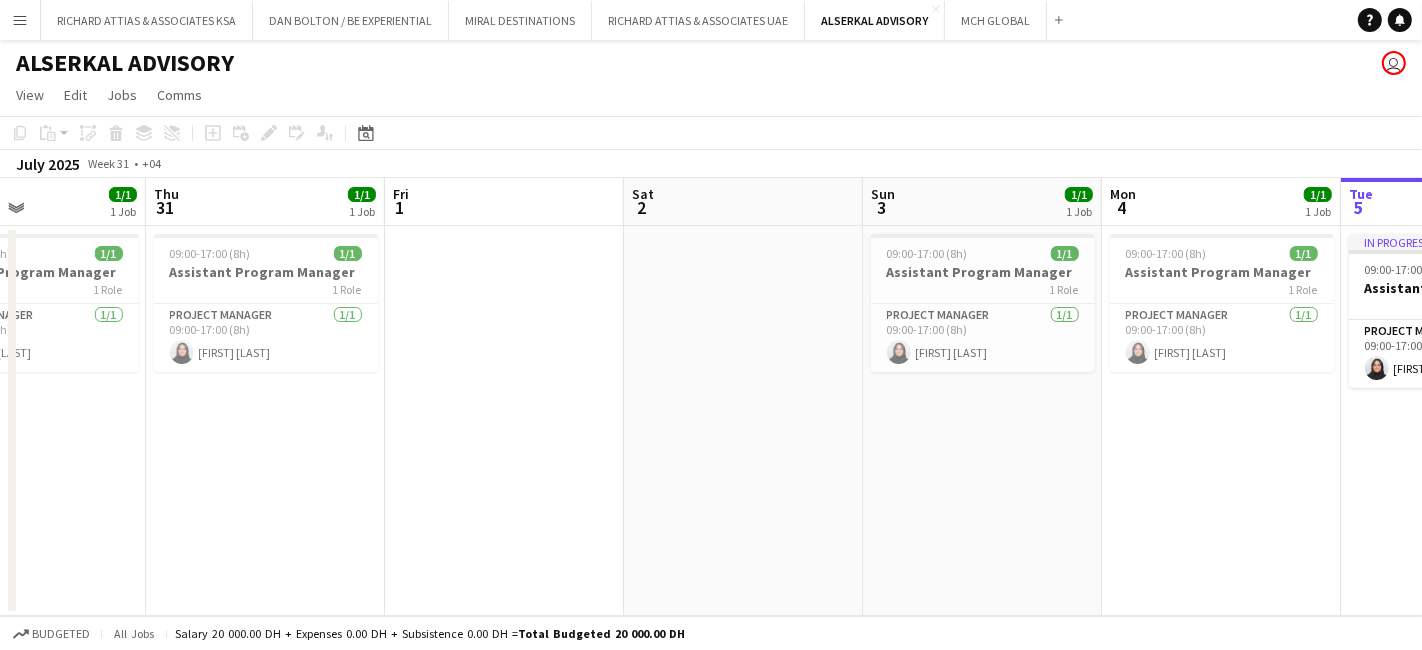 drag, startPoint x: 674, startPoint y: 461, endPoint x: 1421, endPoint y: 452, distance: 747.0542 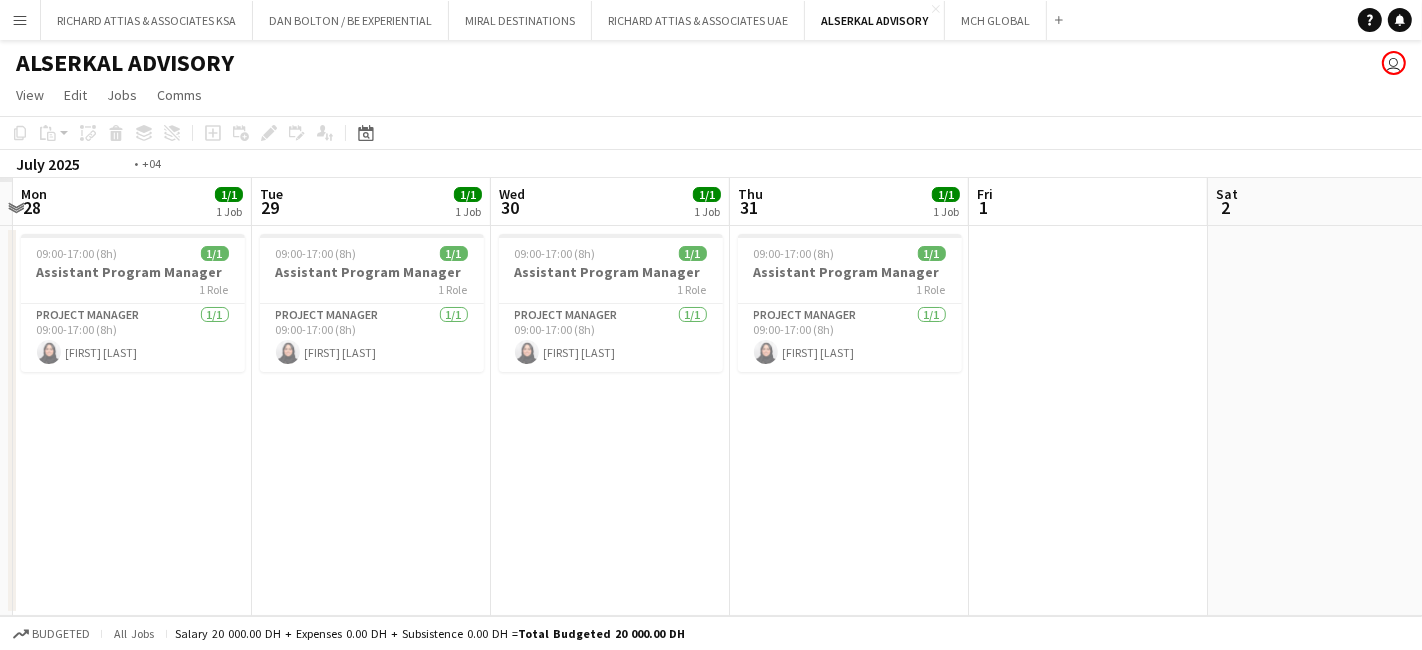 scroll, scrollTop: 0, scrollLeft: 442, axis: horizontal 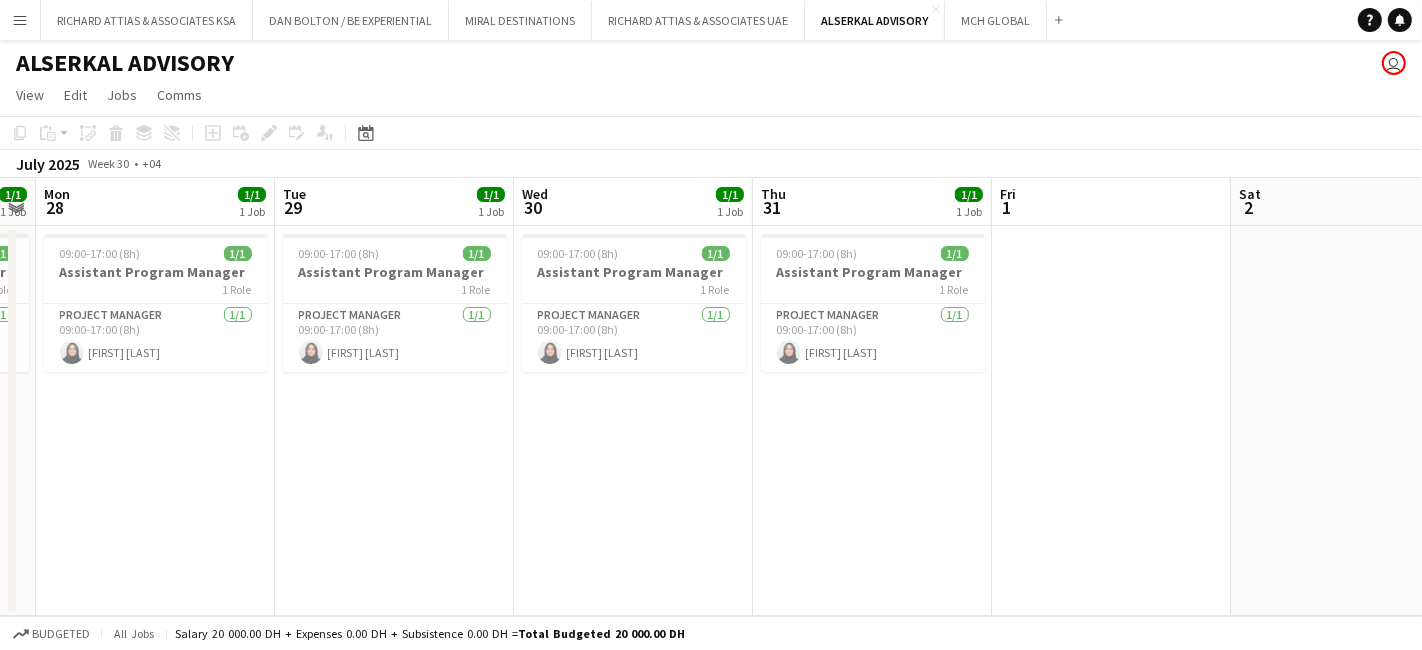 drag, startPoint x: 325, startPoint y: 511, endPoint x: 933, endPoint y: 516, distance: 608.02057 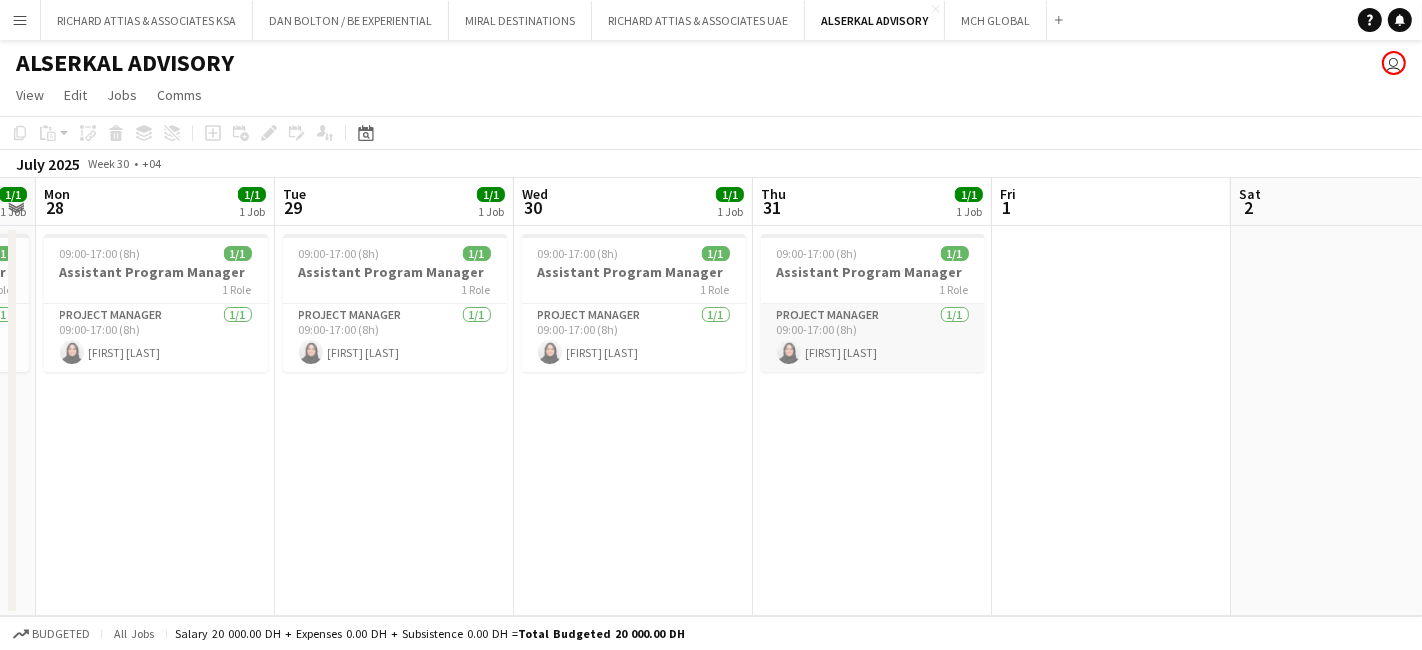 click on "Project Manager   1/1   09:00-17:00 (8h)
Ekram Balgosoon" at bounding box center (873, 338) 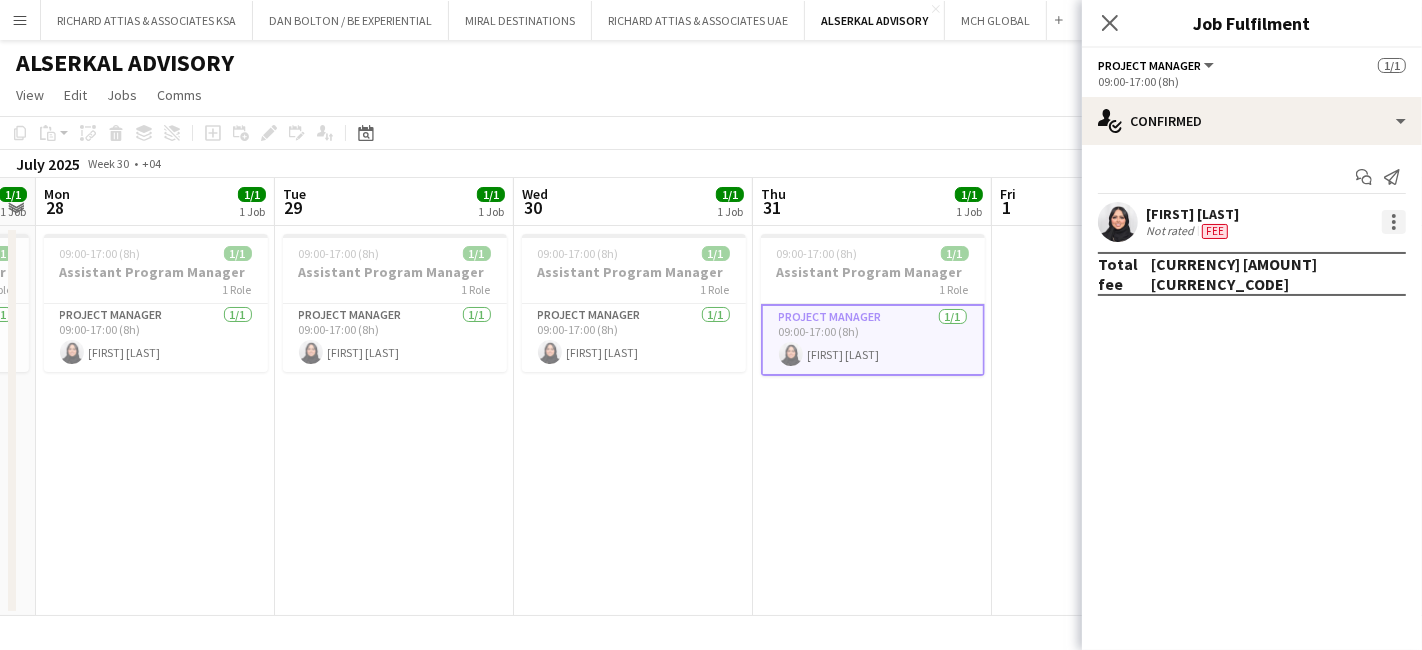 click at bounding box center (1394, 222) 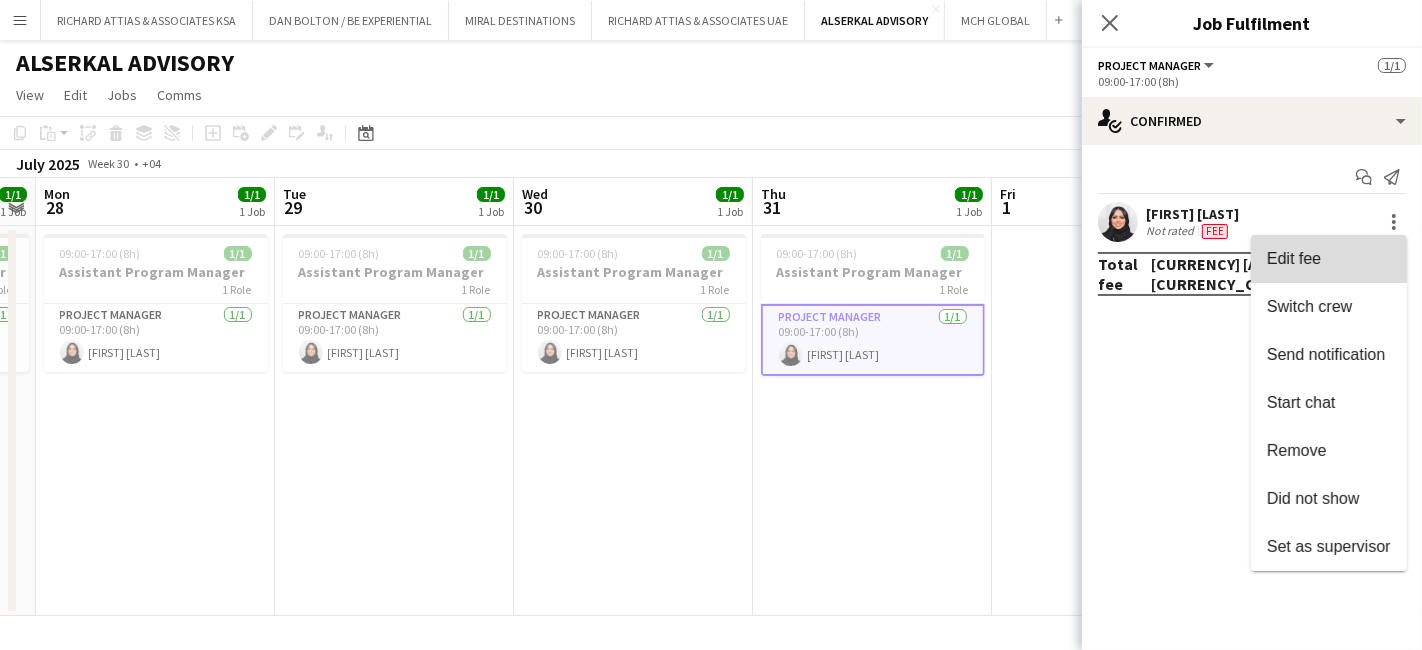 click on "Edit fee" at bounding box center [1294, 258] 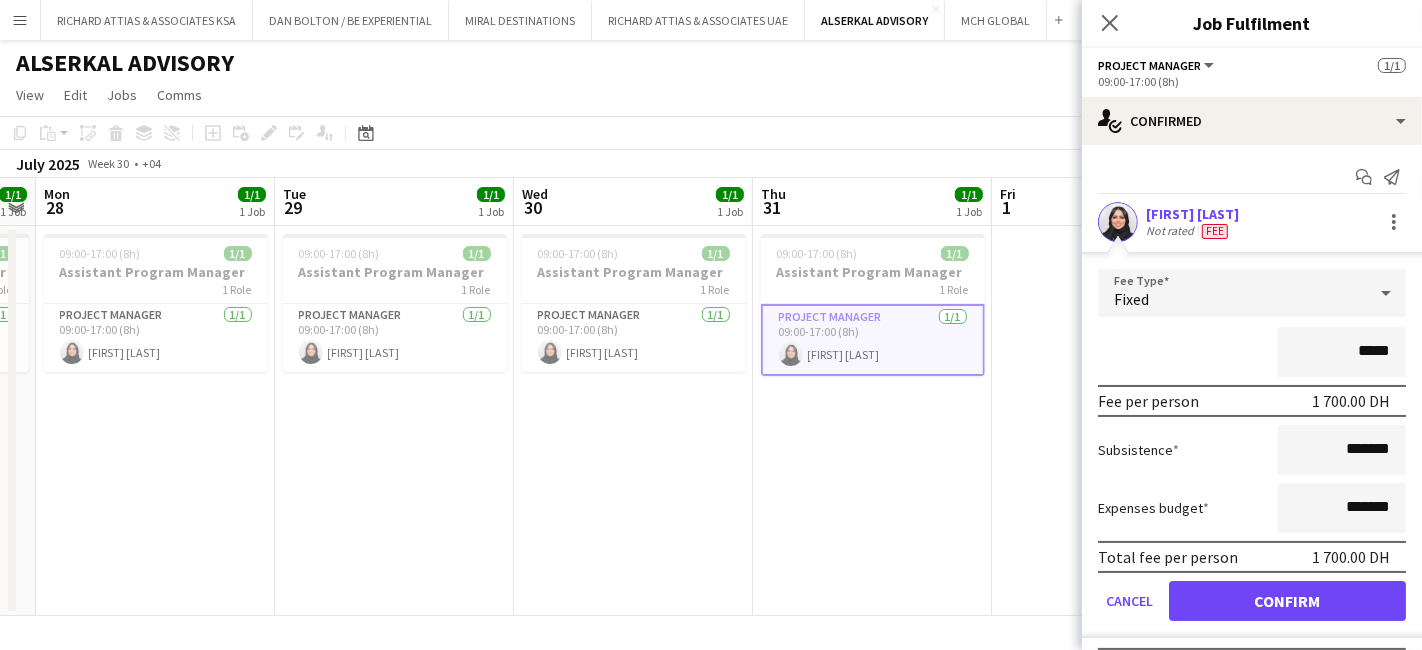 type on "****" 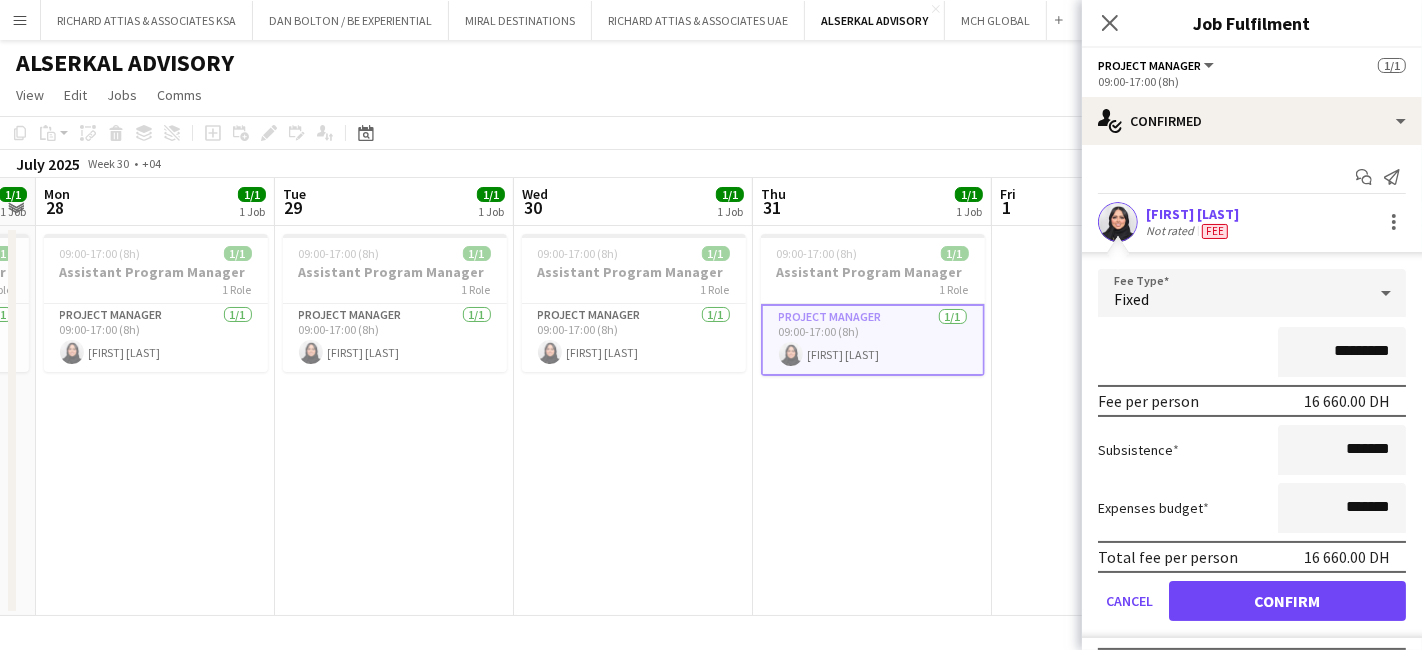 type on "*********" 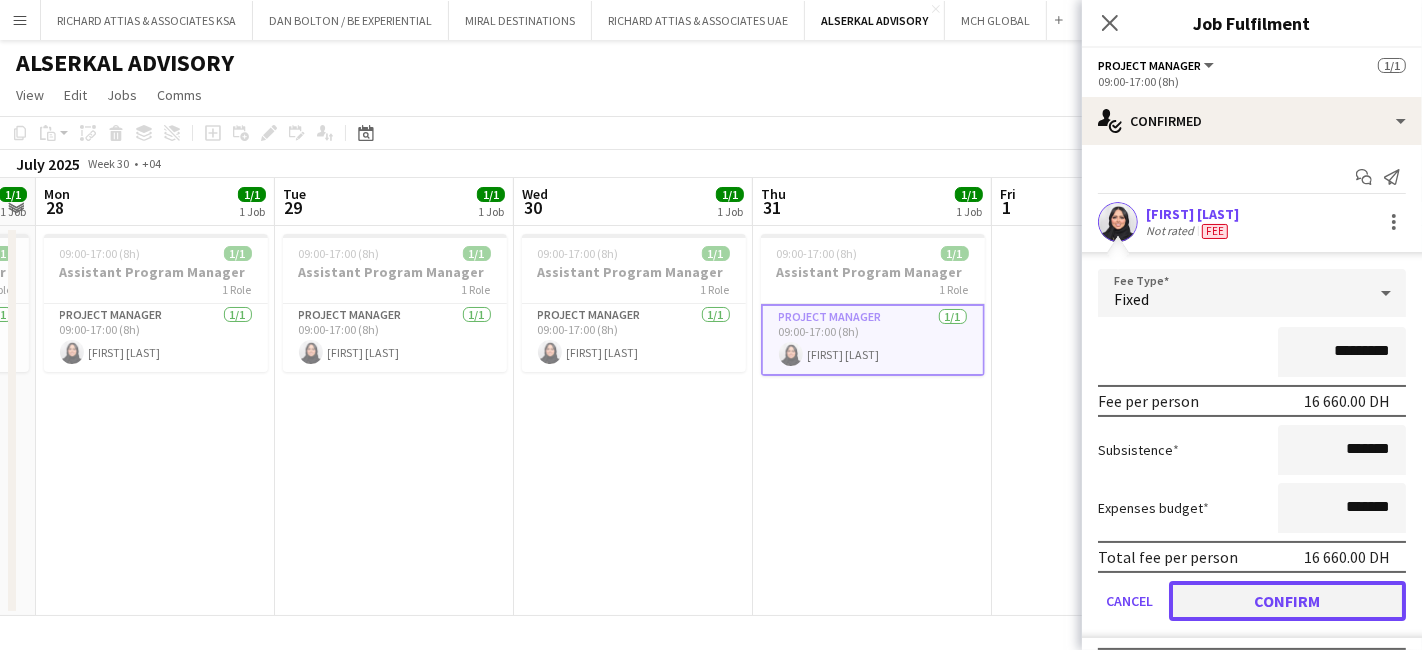 click on "Confirm" at bounding box center [1287, 601] 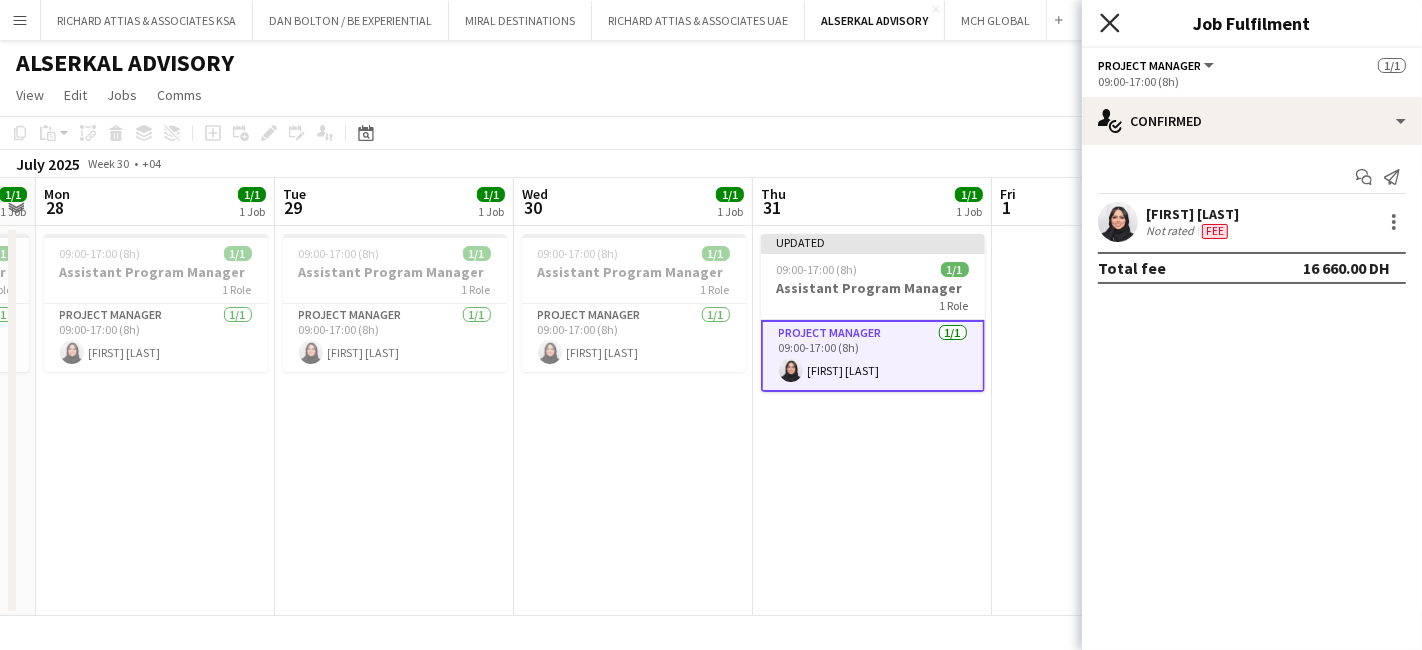 click on "Close pop-in" 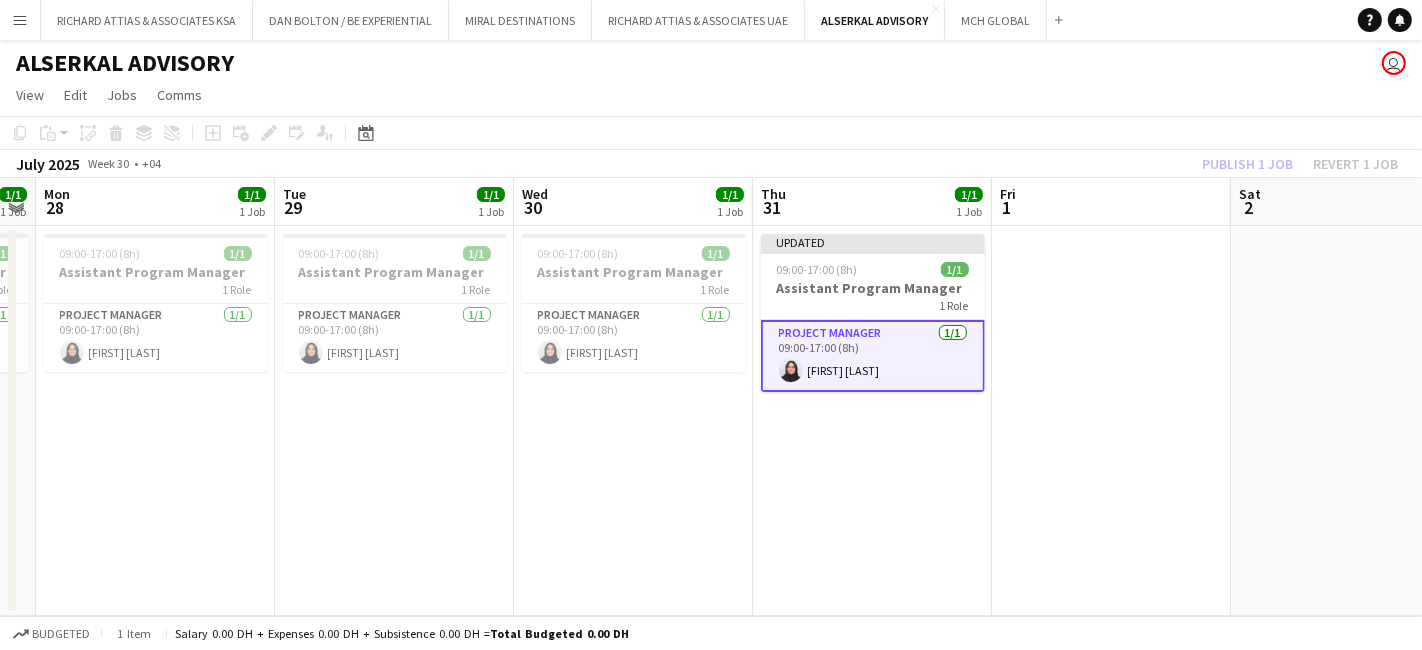 click on "Publish 1 job   Revert 1 job" 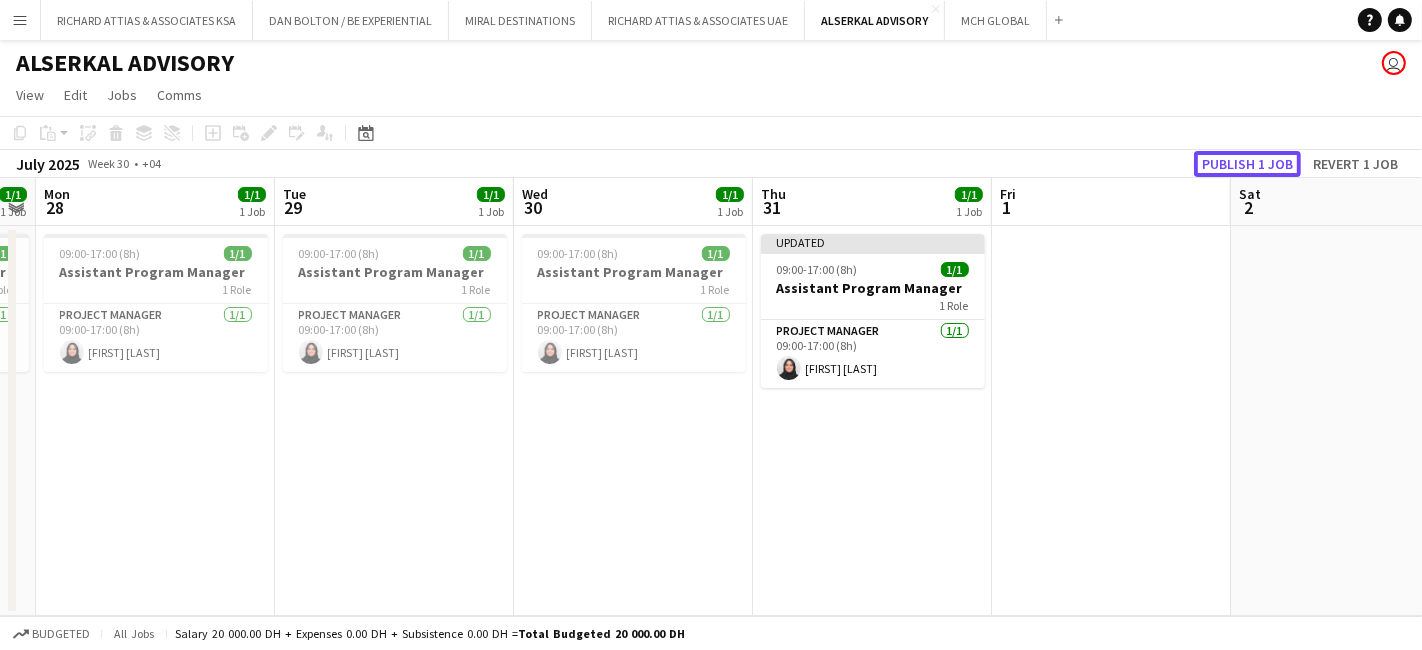 click on "Publish 1 job" 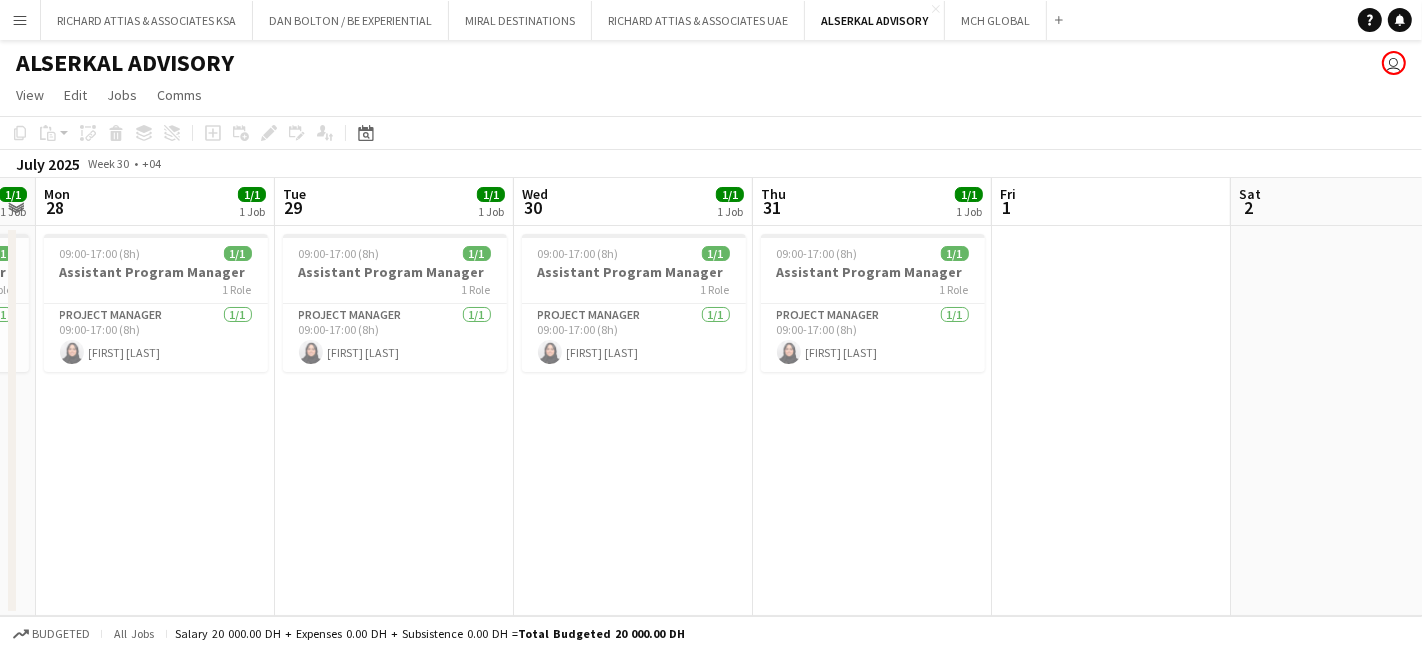 click on "Menu" at bounding box center [20, 20] 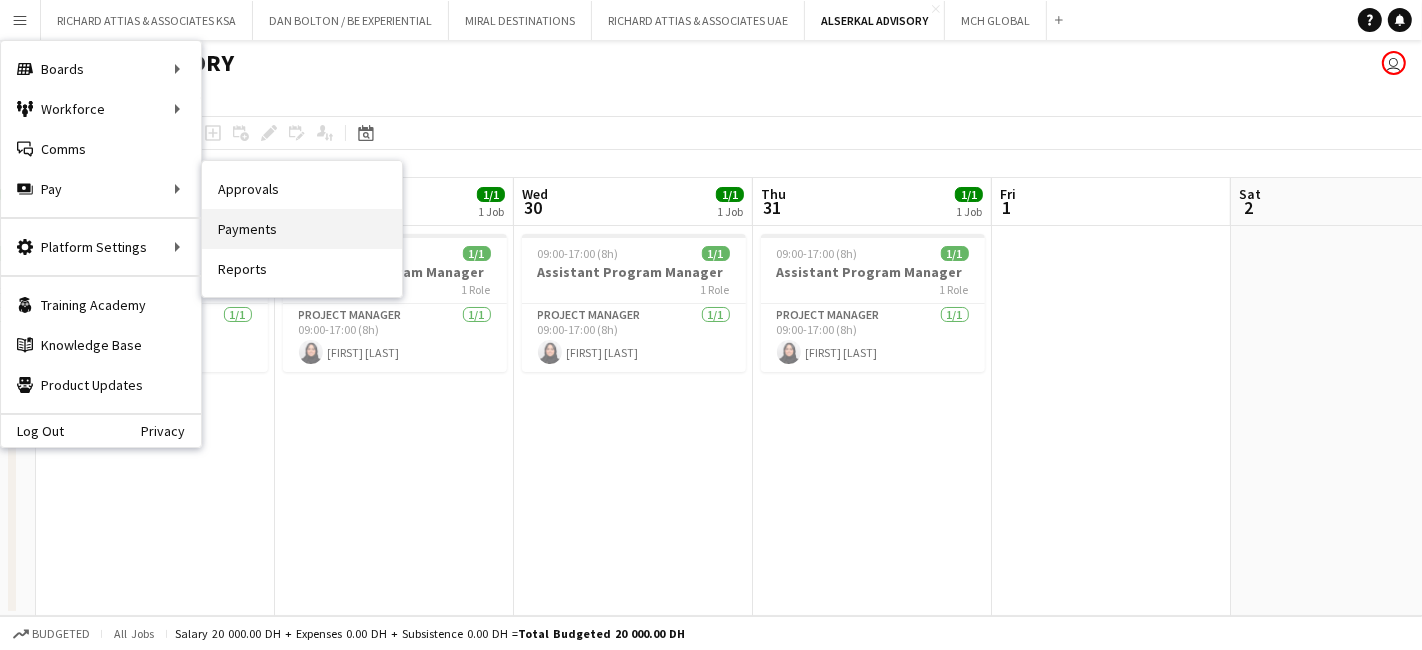 click on "Payments" at bounding box center [302, 229] 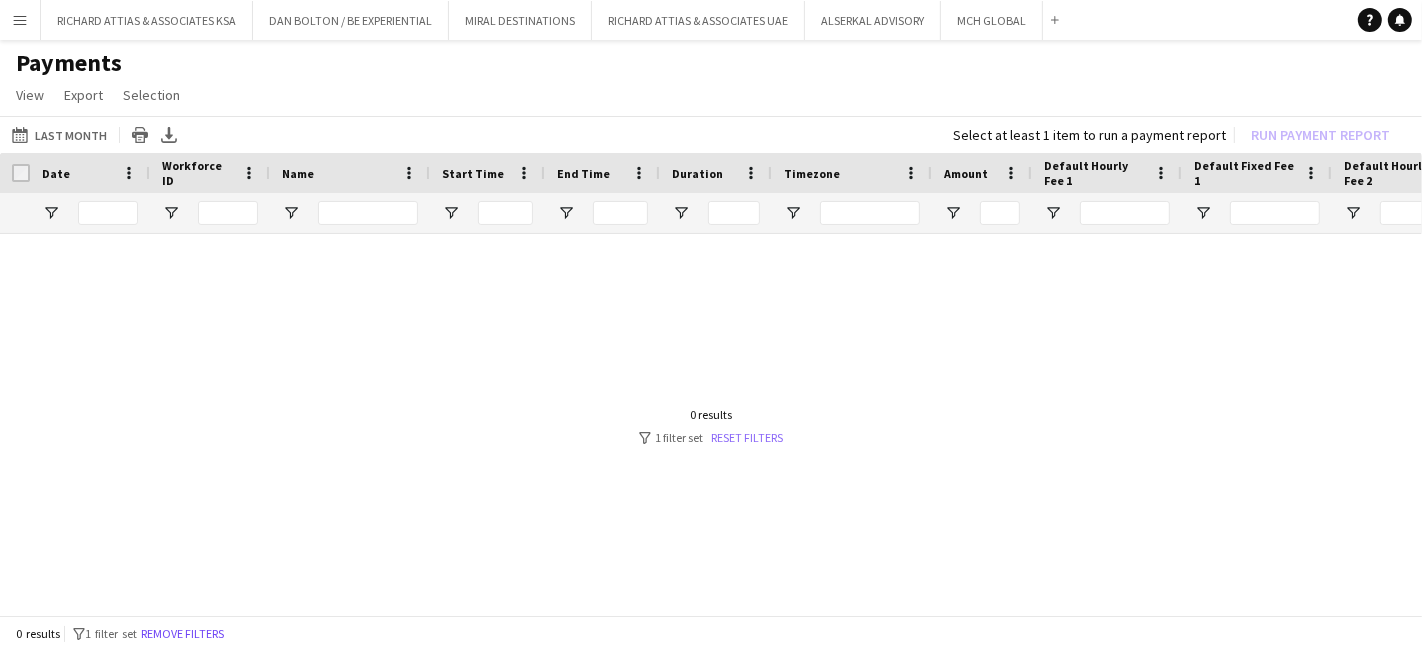 click on "Reset filters" at bounding box center (747, 437) 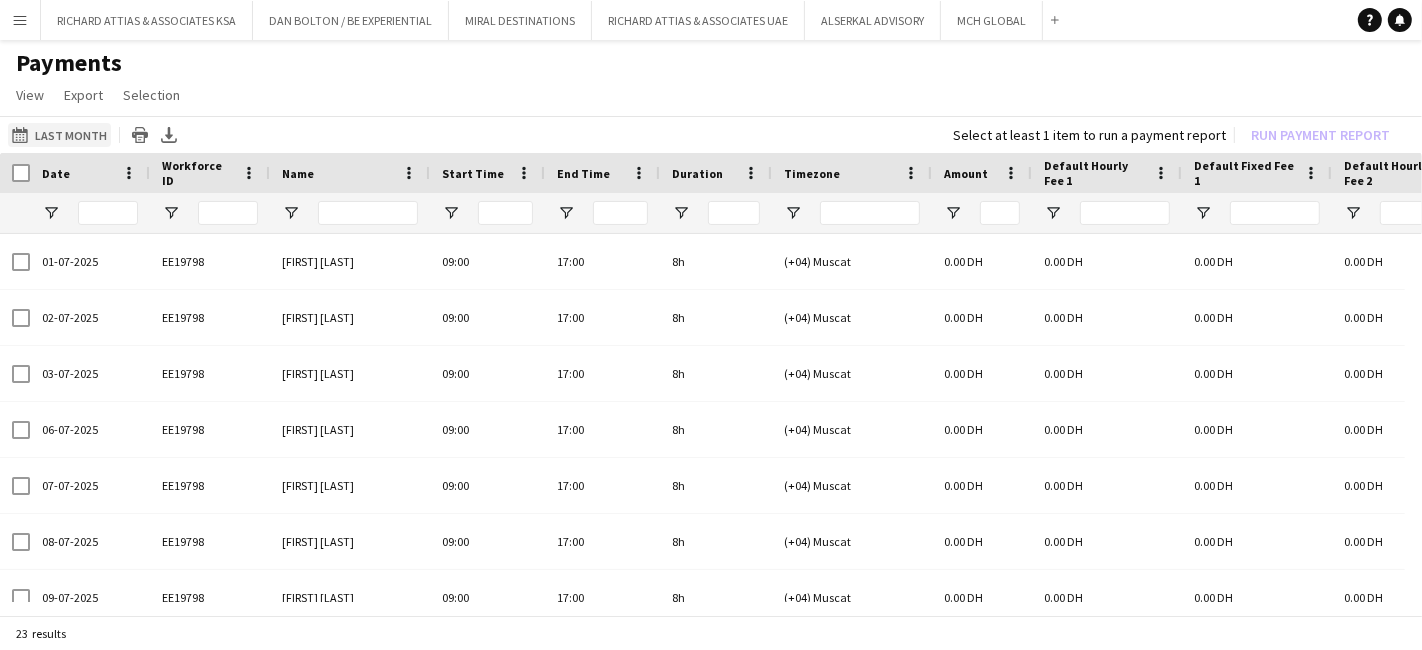 click on "Last Month
Last Month" 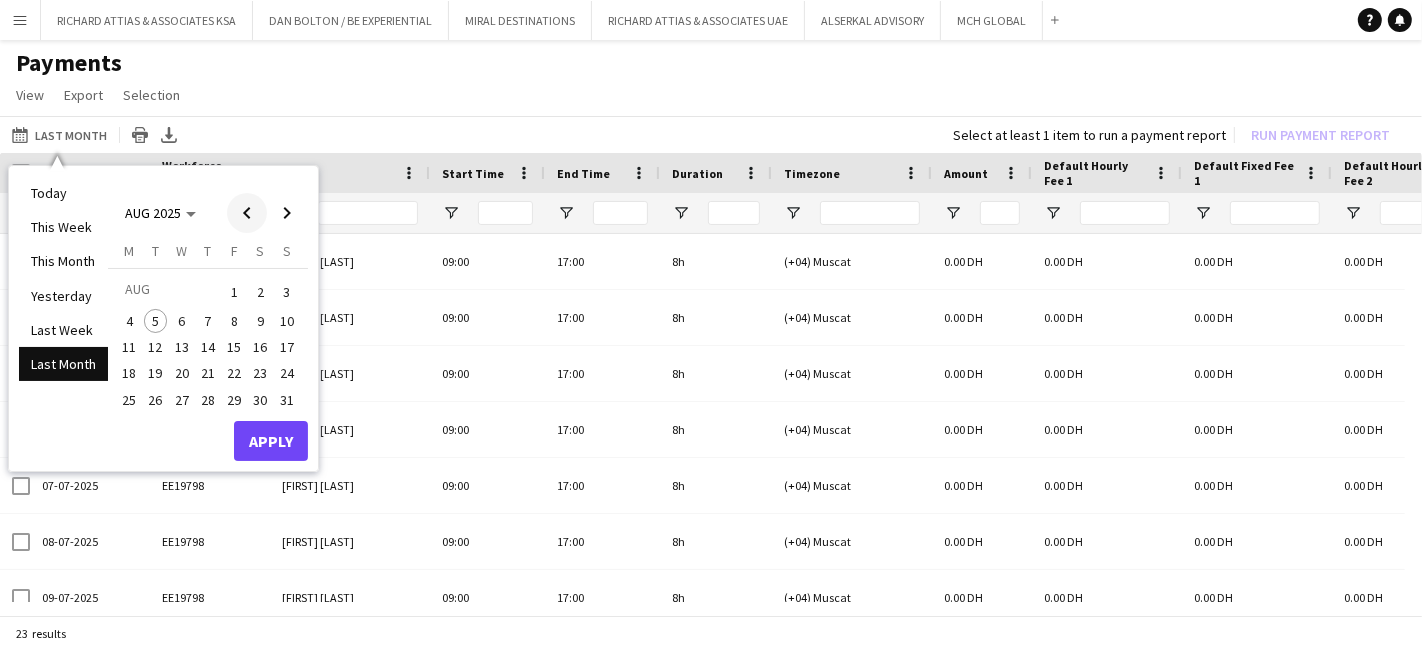 click at bounding box center (247, 213) 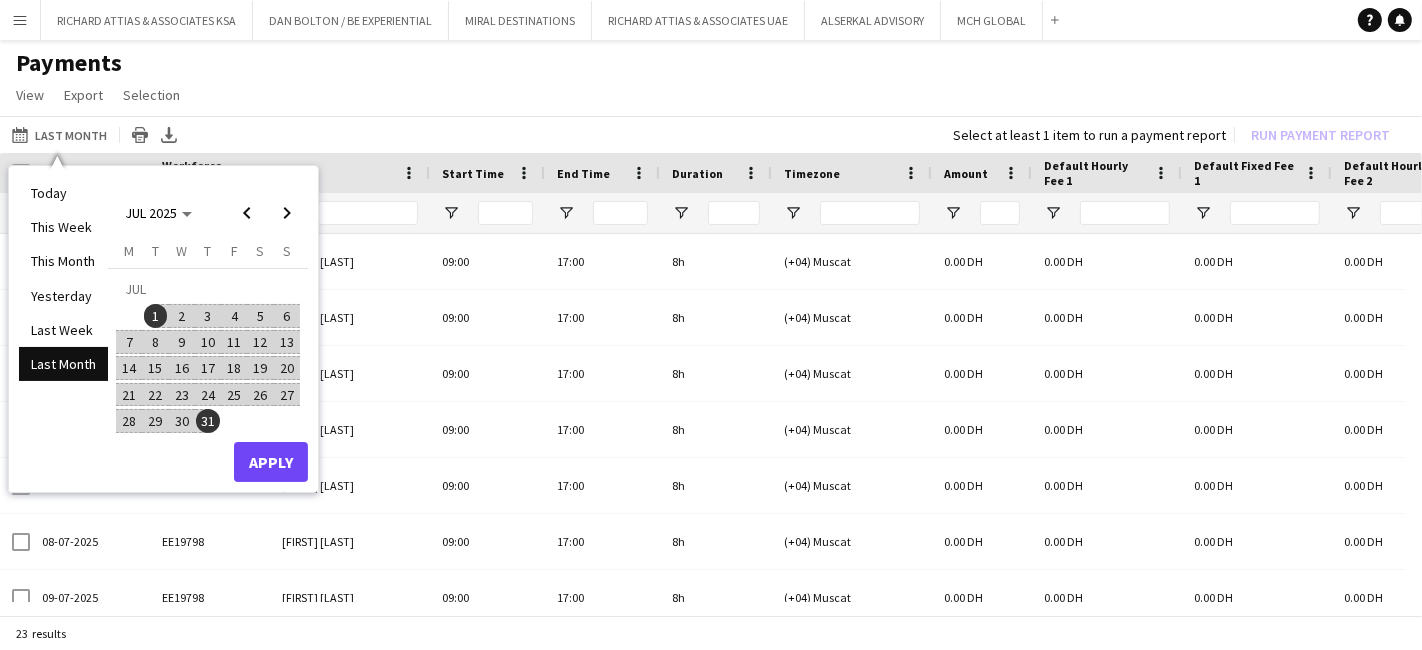 click on "1" at bounding box center [155, 316] 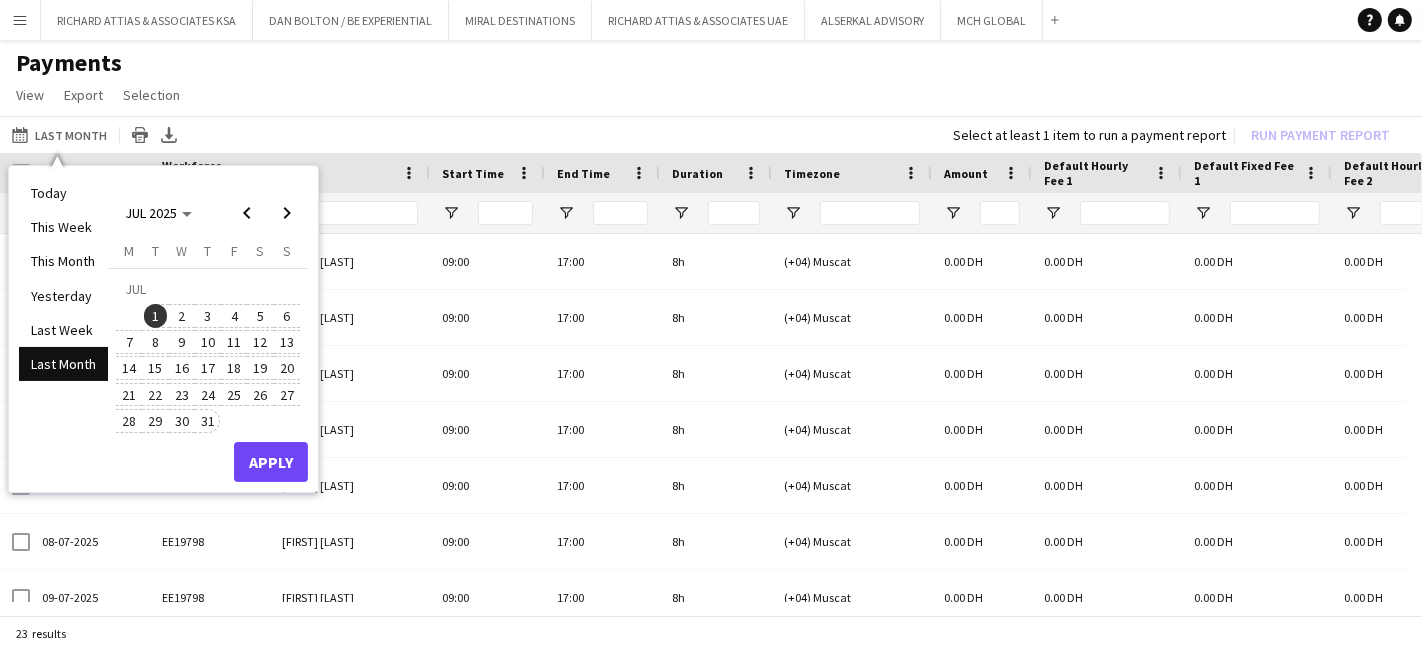 click on "31" at bounding box center (208, 421) 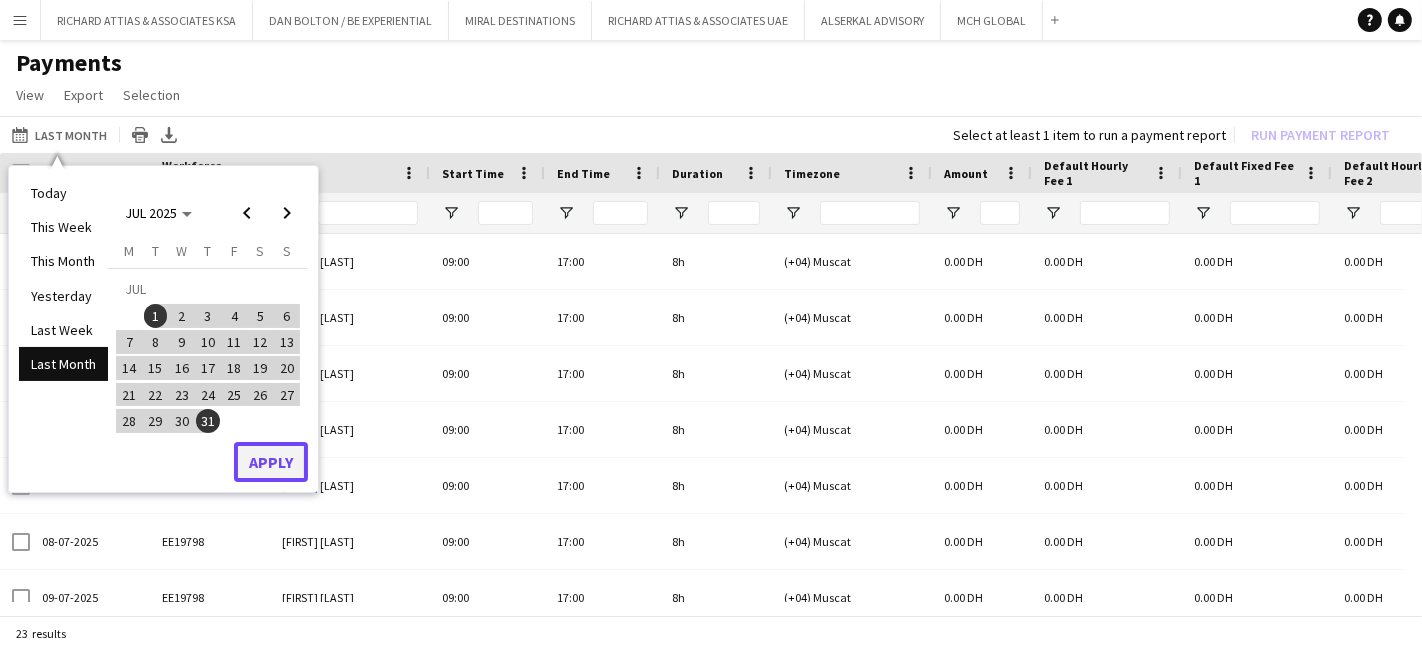 click on "Apply" at bounding box center (271, 462) 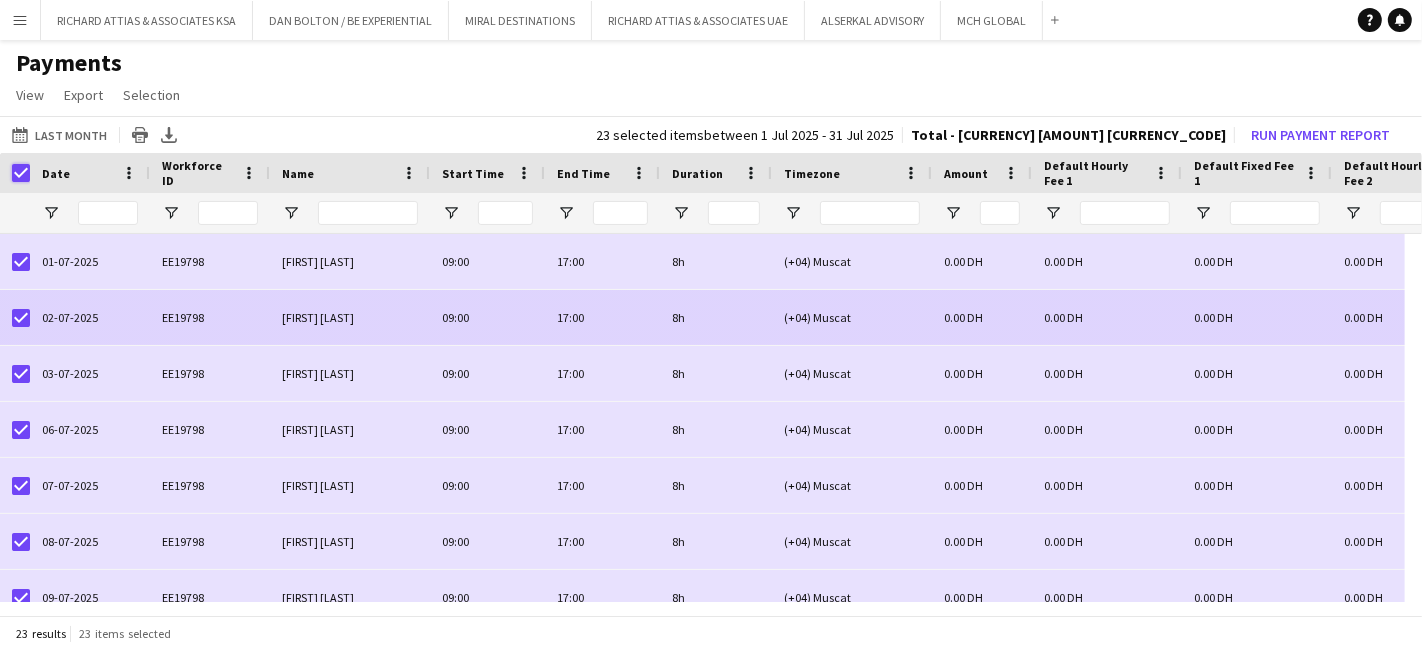 scroll, scrollTop: 214, scrollLeft: 0, axis: vertical 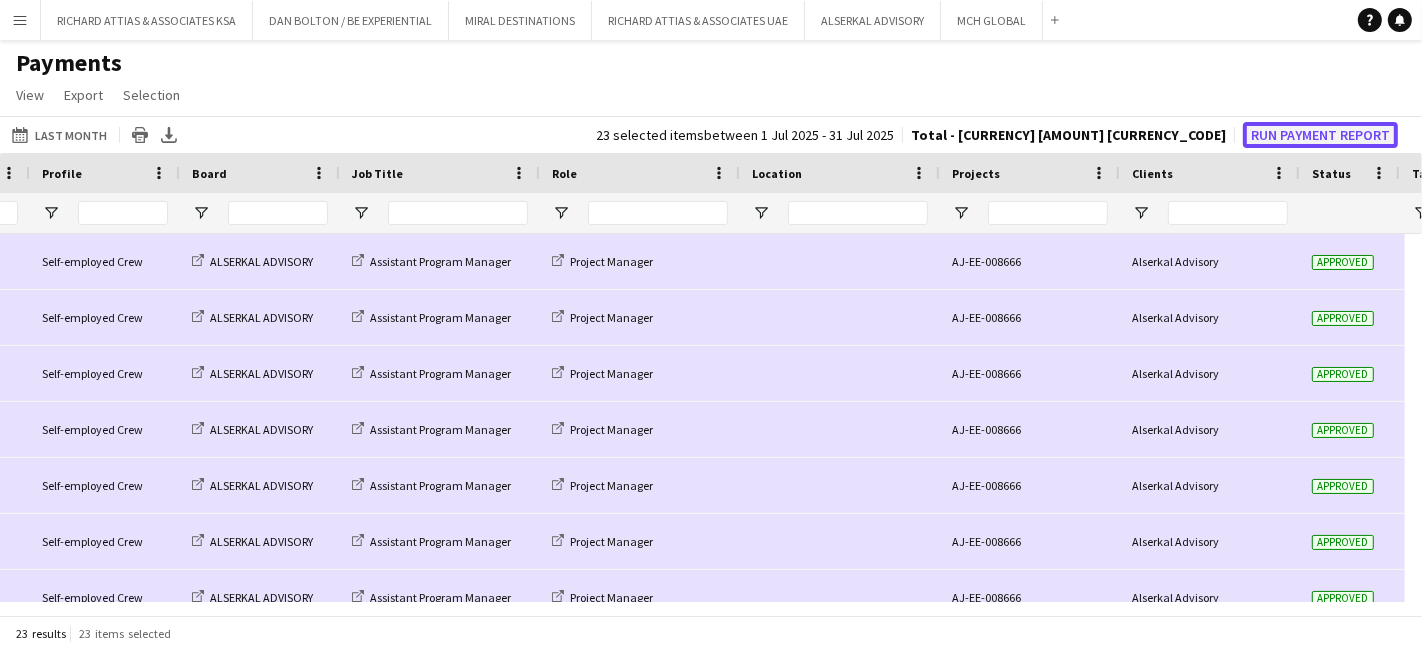 click on "Run Payment Report" 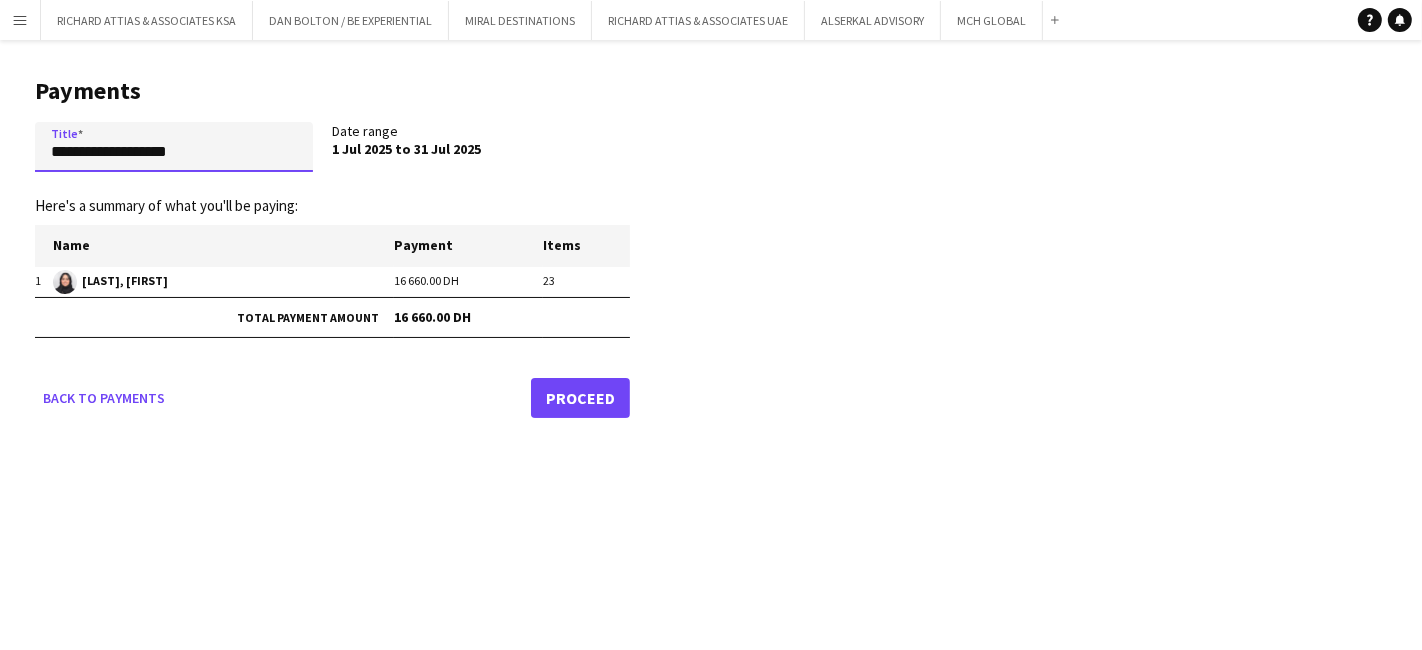 drag, startPoint x: 267, startPoint y: 133, endPoint x: 0, endPoint y: 175, distance: 270.28317 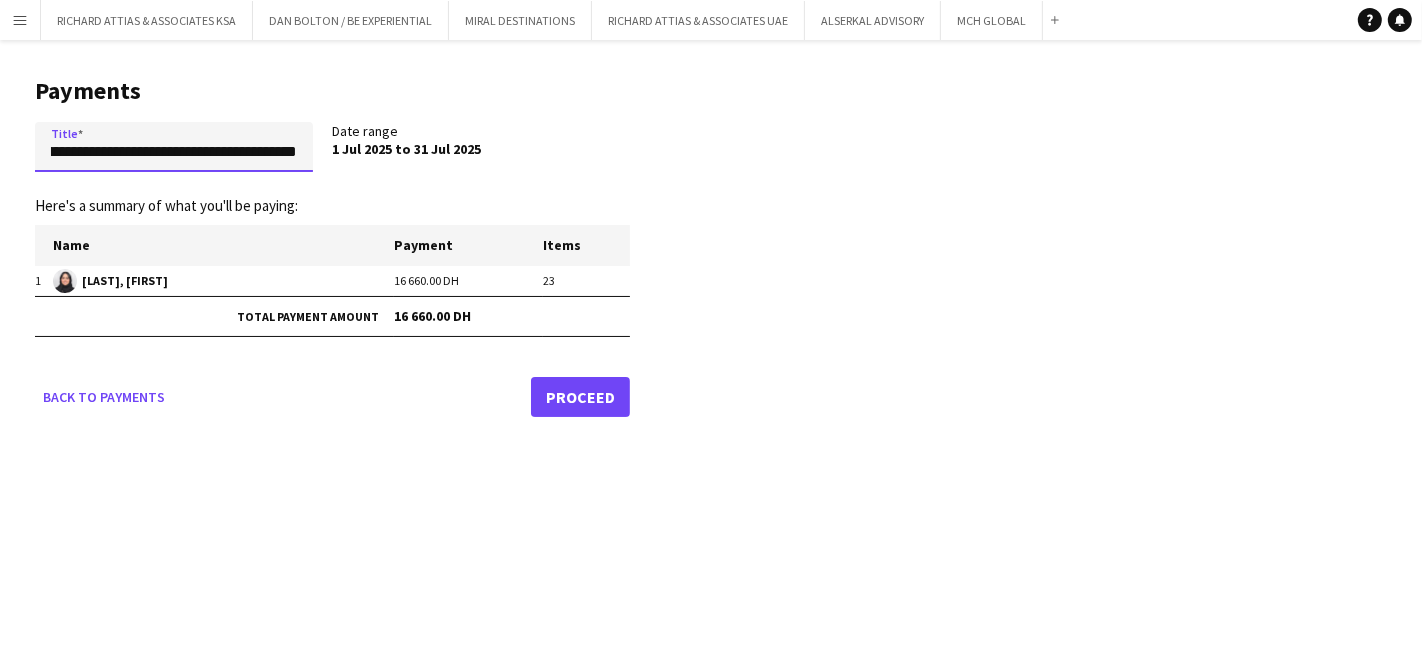 type on "**********" 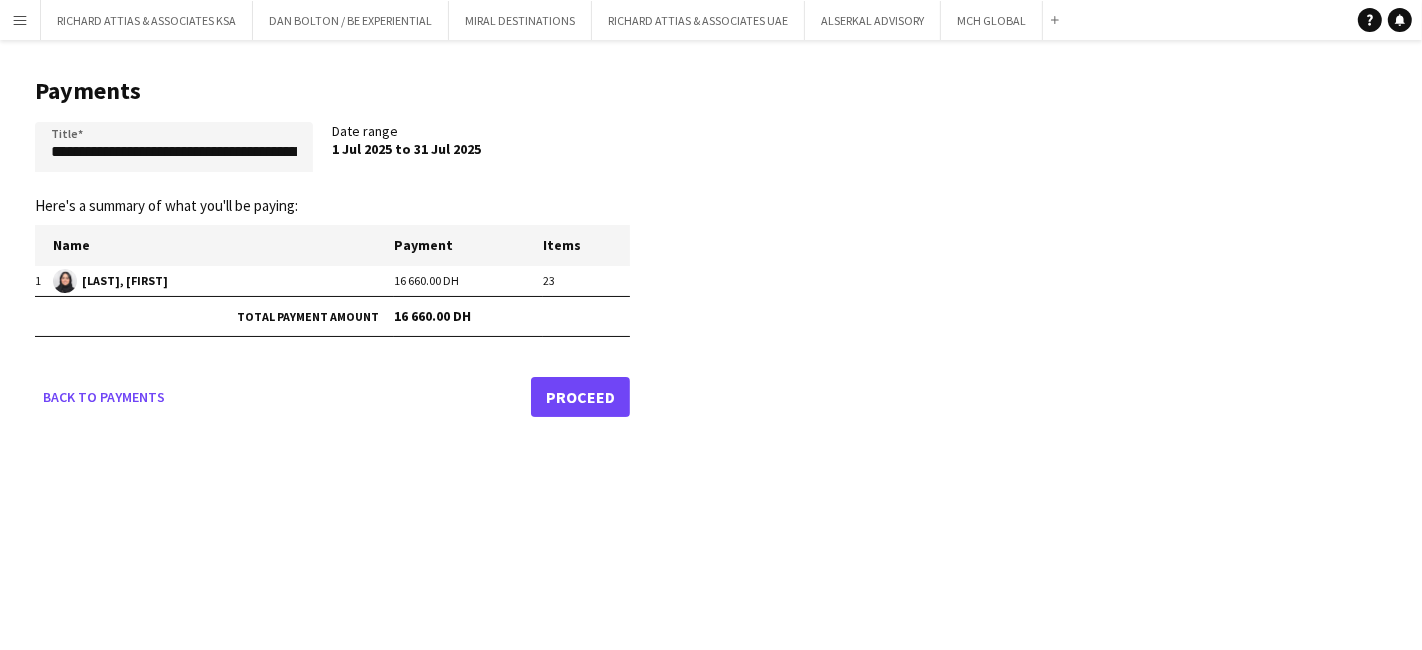 click on "Proceed" 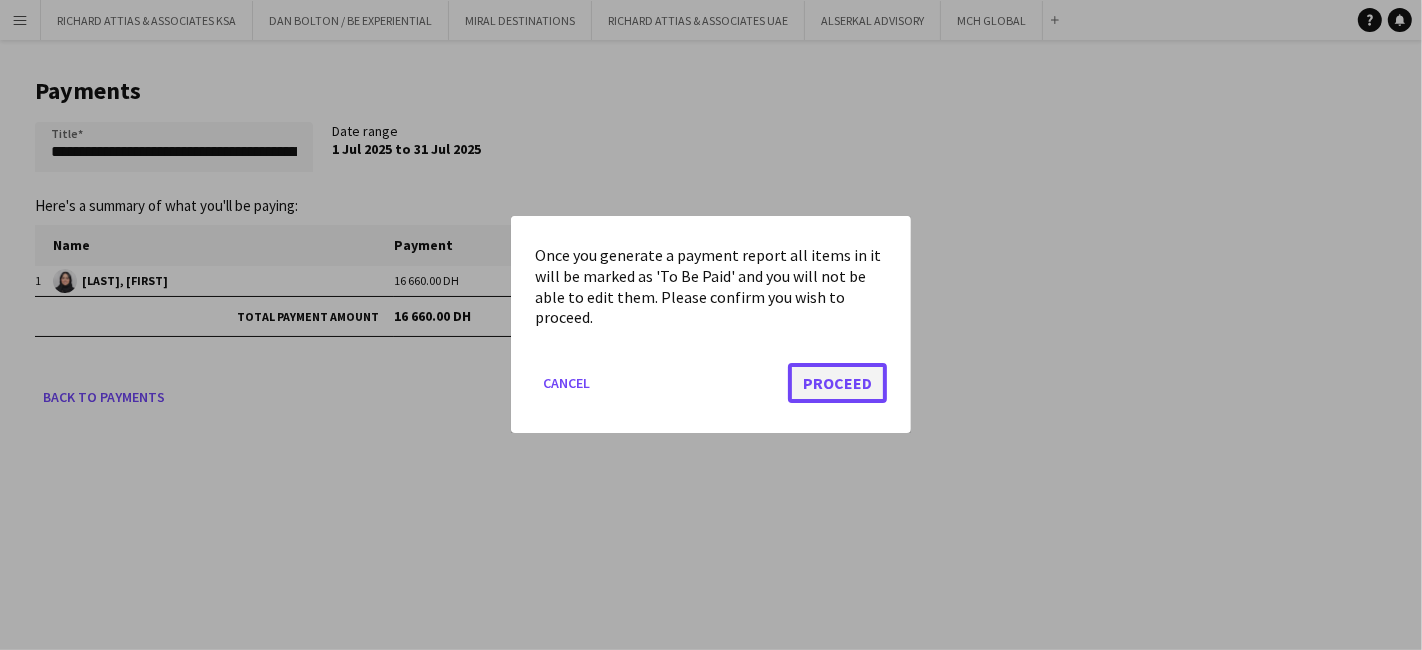 click on "Proceed" 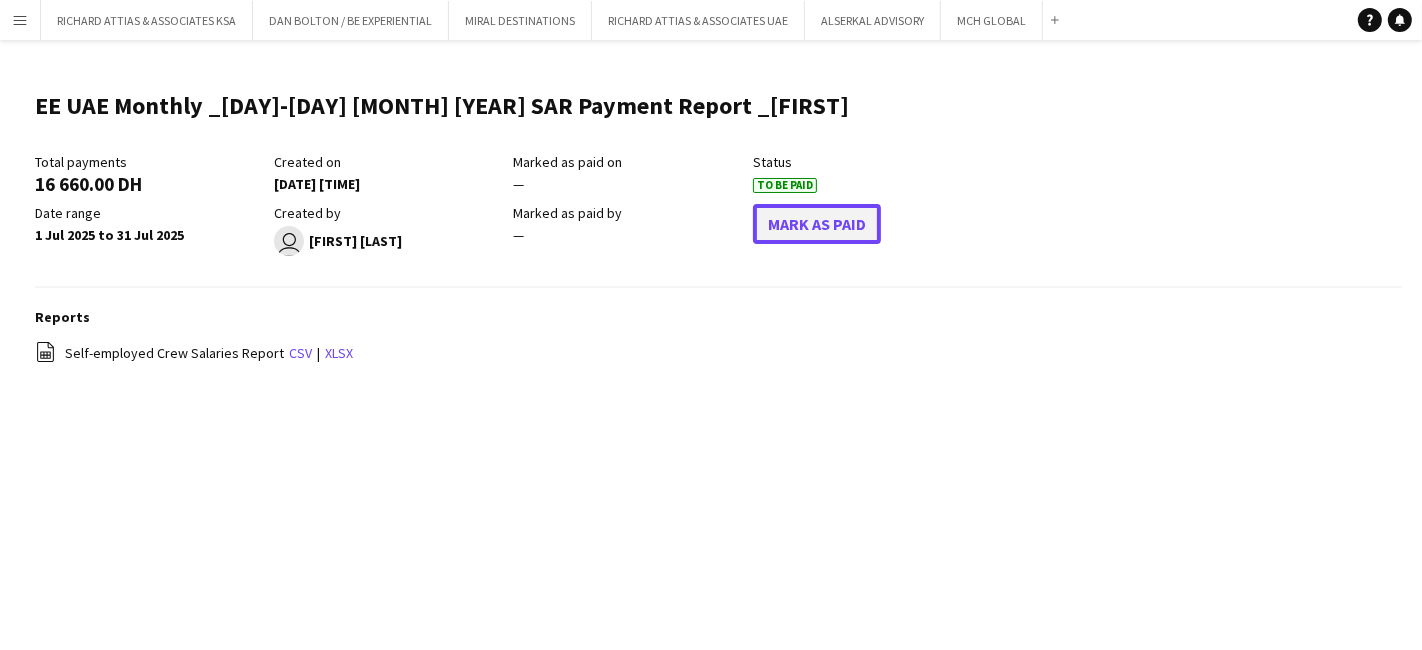 click on "Mark As Paid" 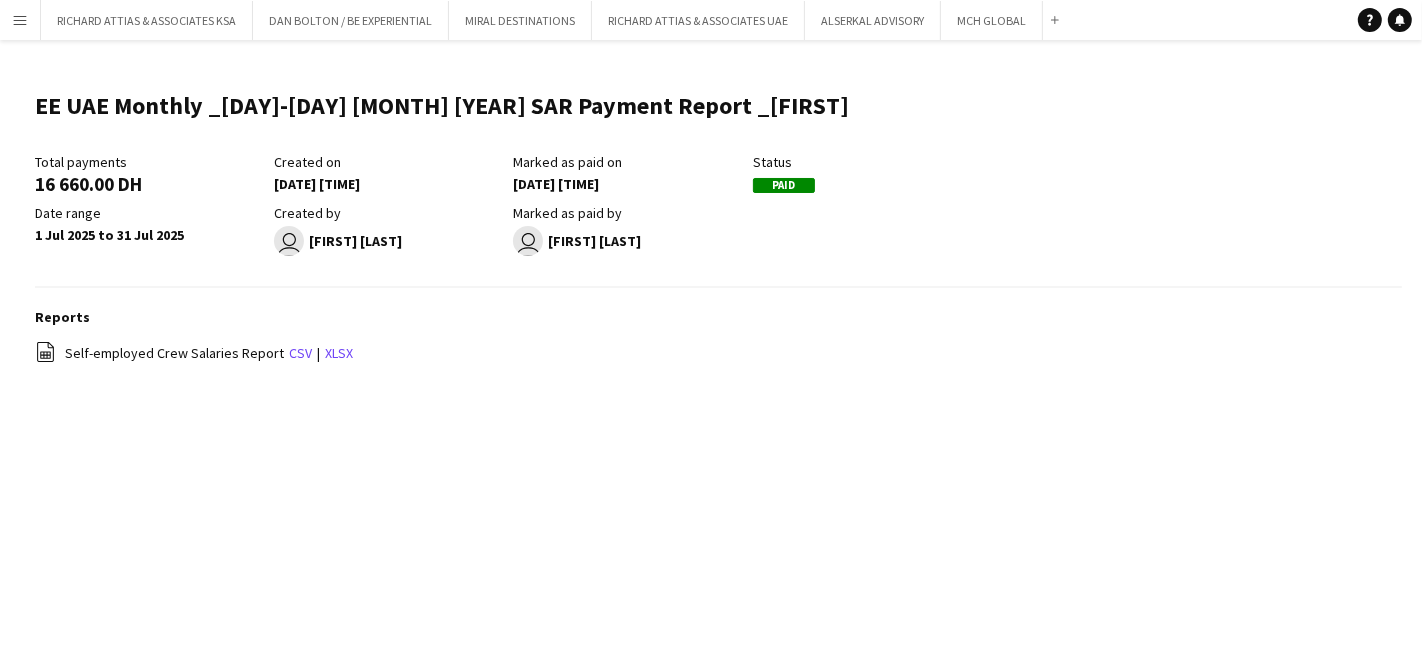 click on "Menu" at bounding box center (20, 20) 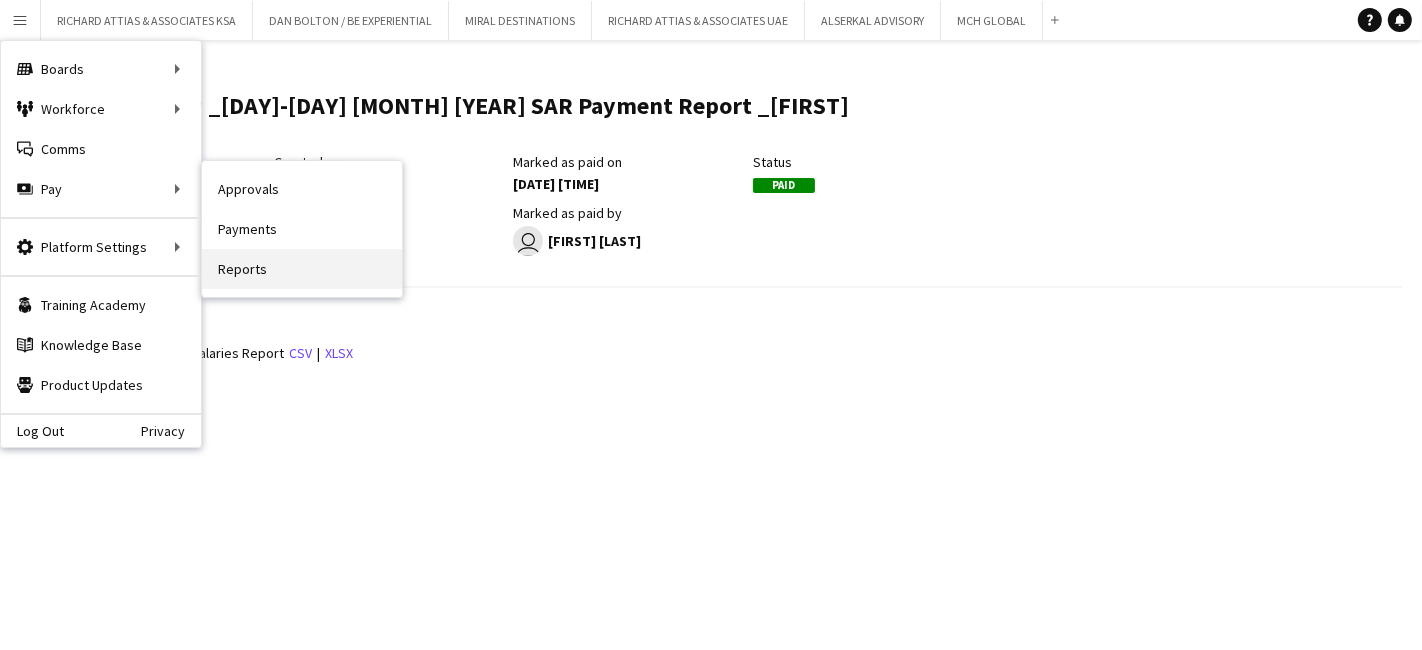 click on "Reports" at bounding box center (302, 269) 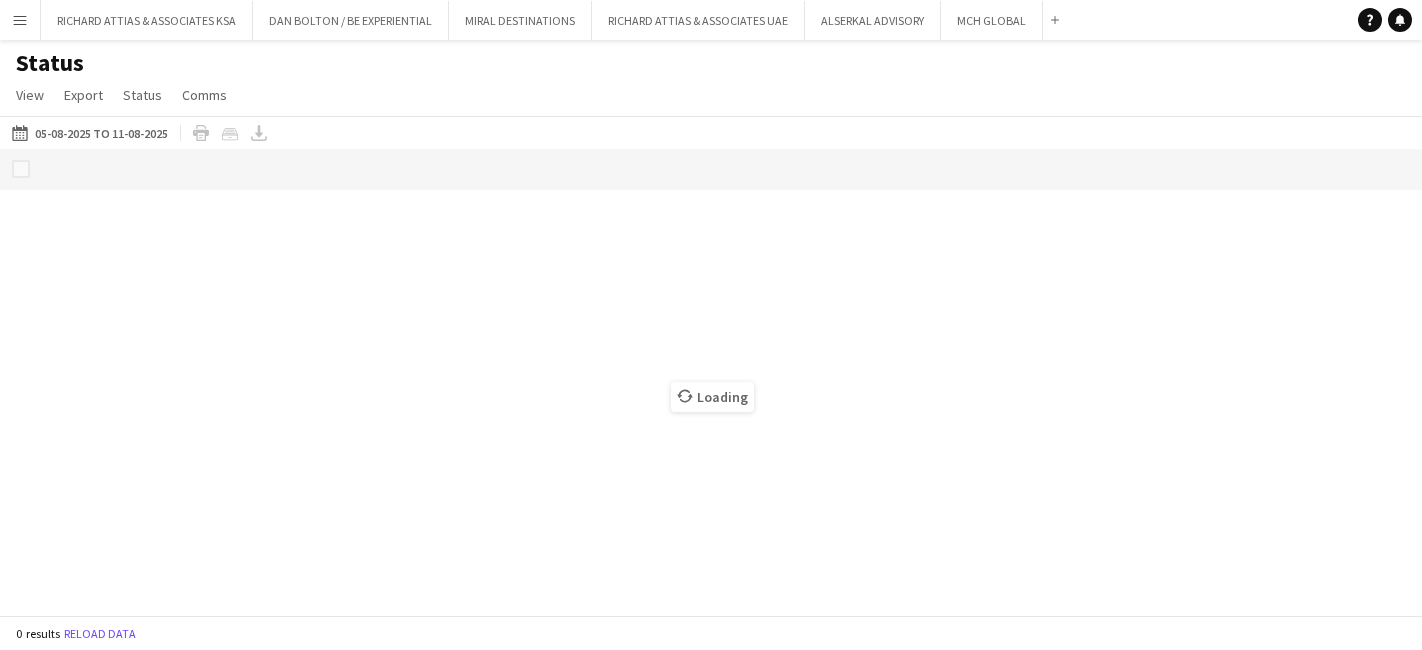 scroll, scrollTop: 0, scrollLeft: 0, axis: both 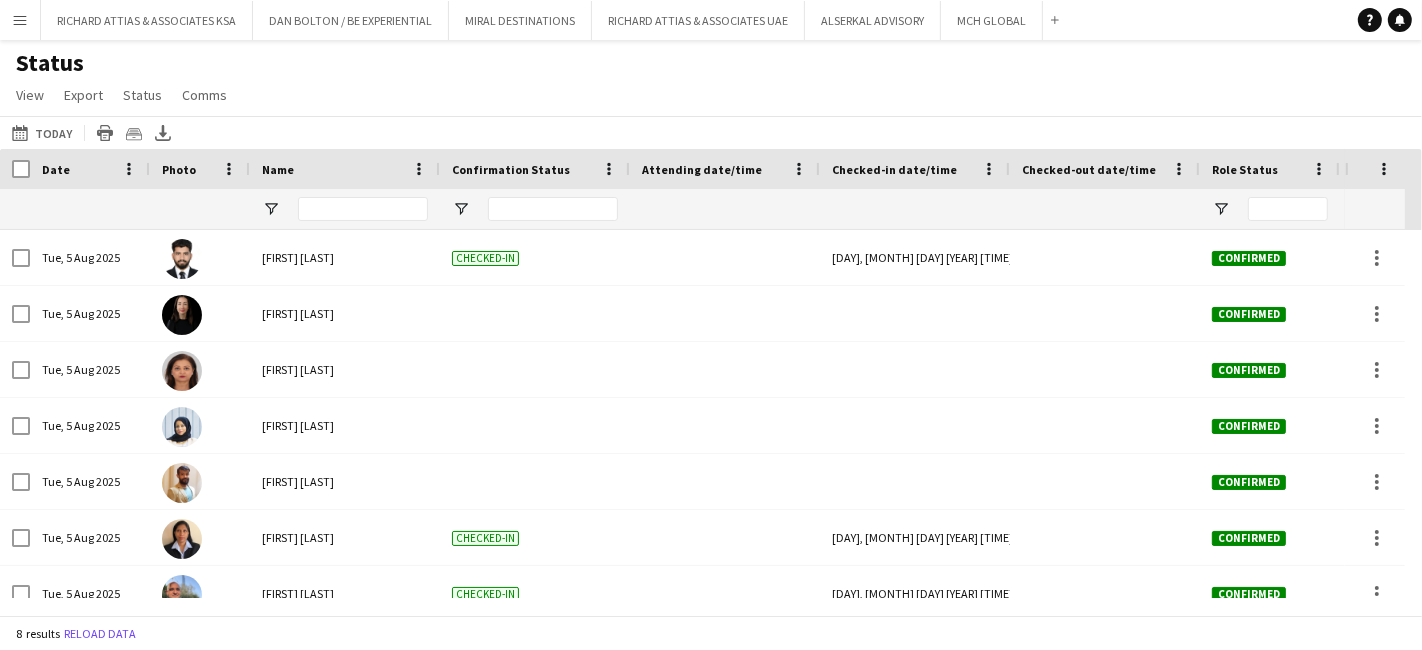 click on "Help
Notifications" at bounding box center (1390, 20) 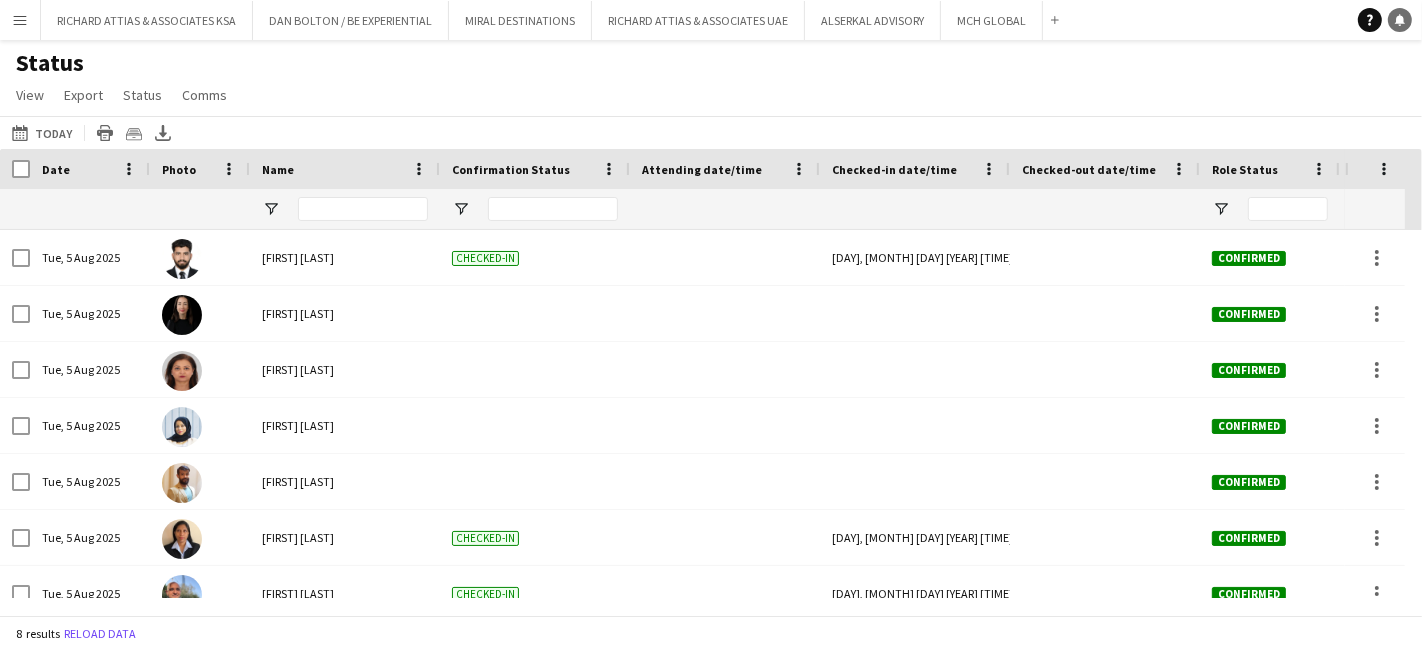 click on "Notifications" at bounding box center [1400, 20] 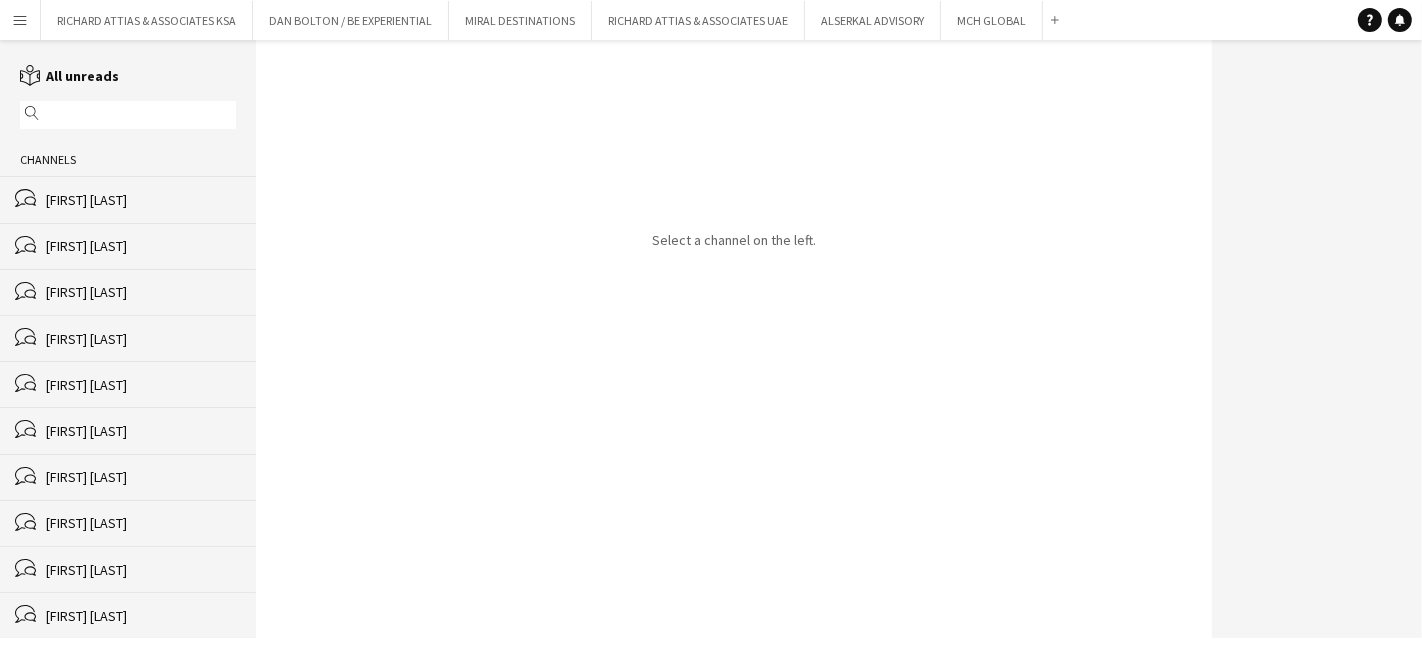 click on "[FIRST] [LAST]" 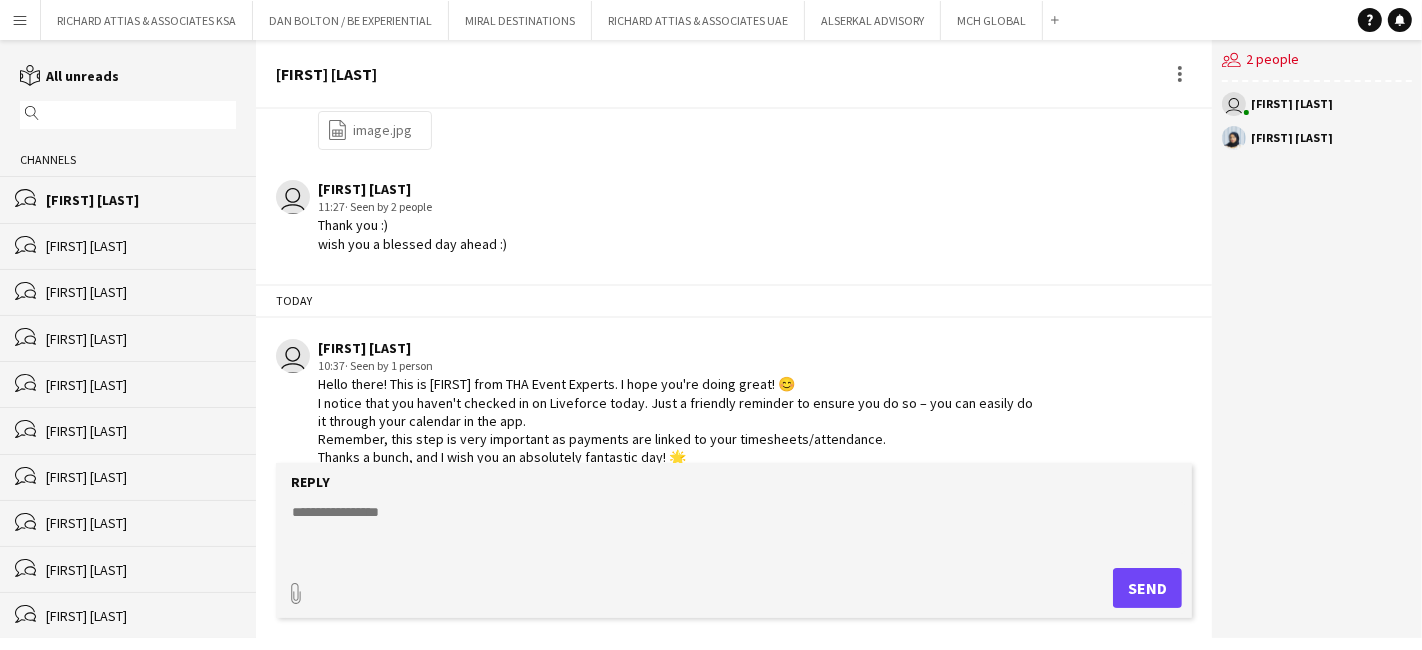 scroll, scrollTop: 1228, scrollLeft: 0, axis: vertical 